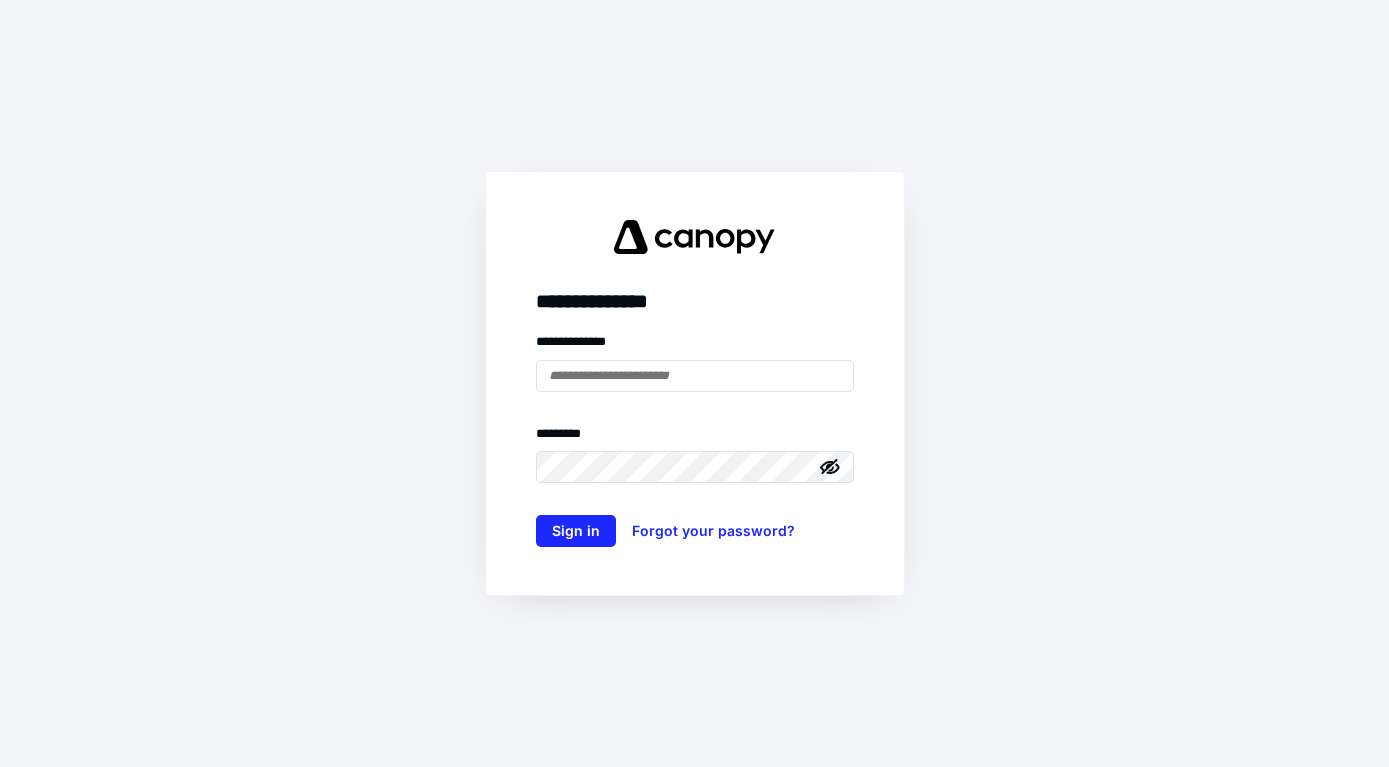 scroll, scrollTop: 0, scrollLeft: 0, axis: both 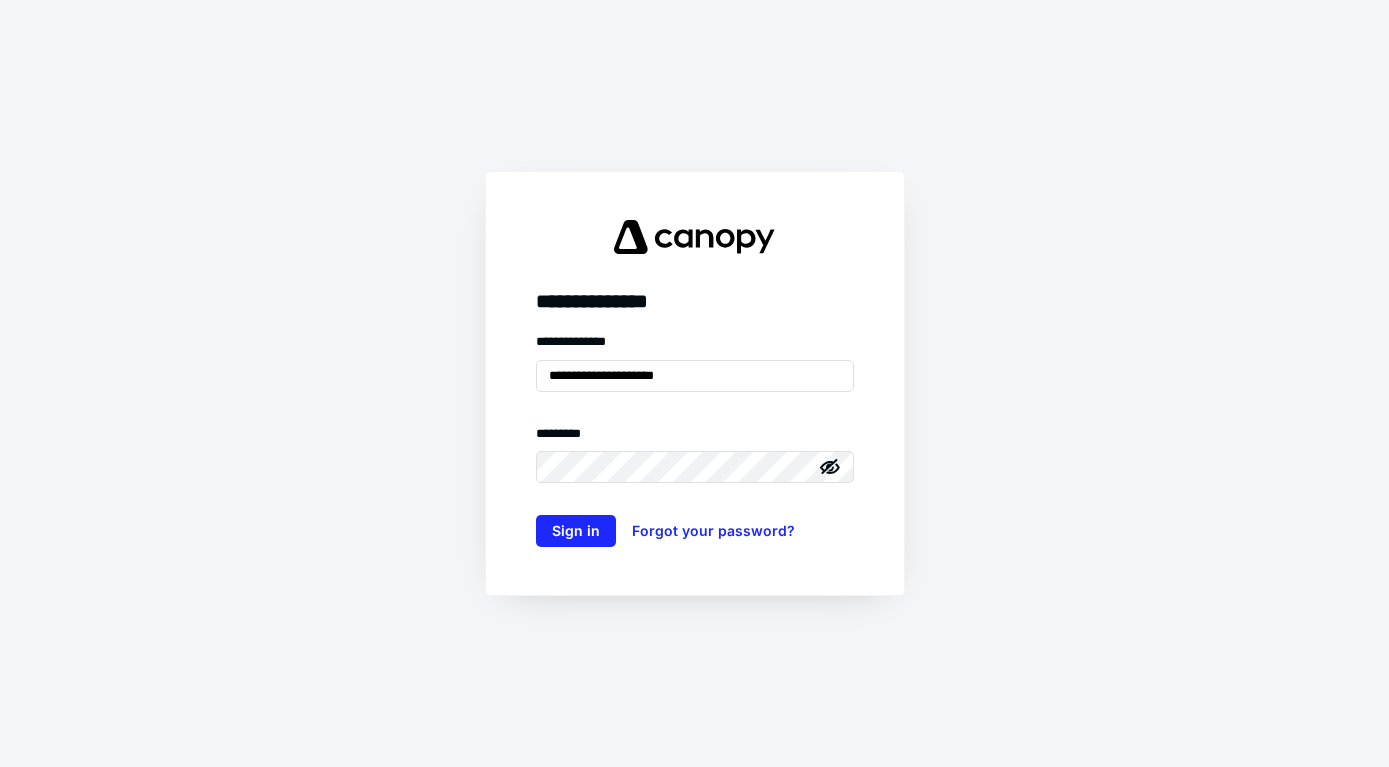type on "**********" 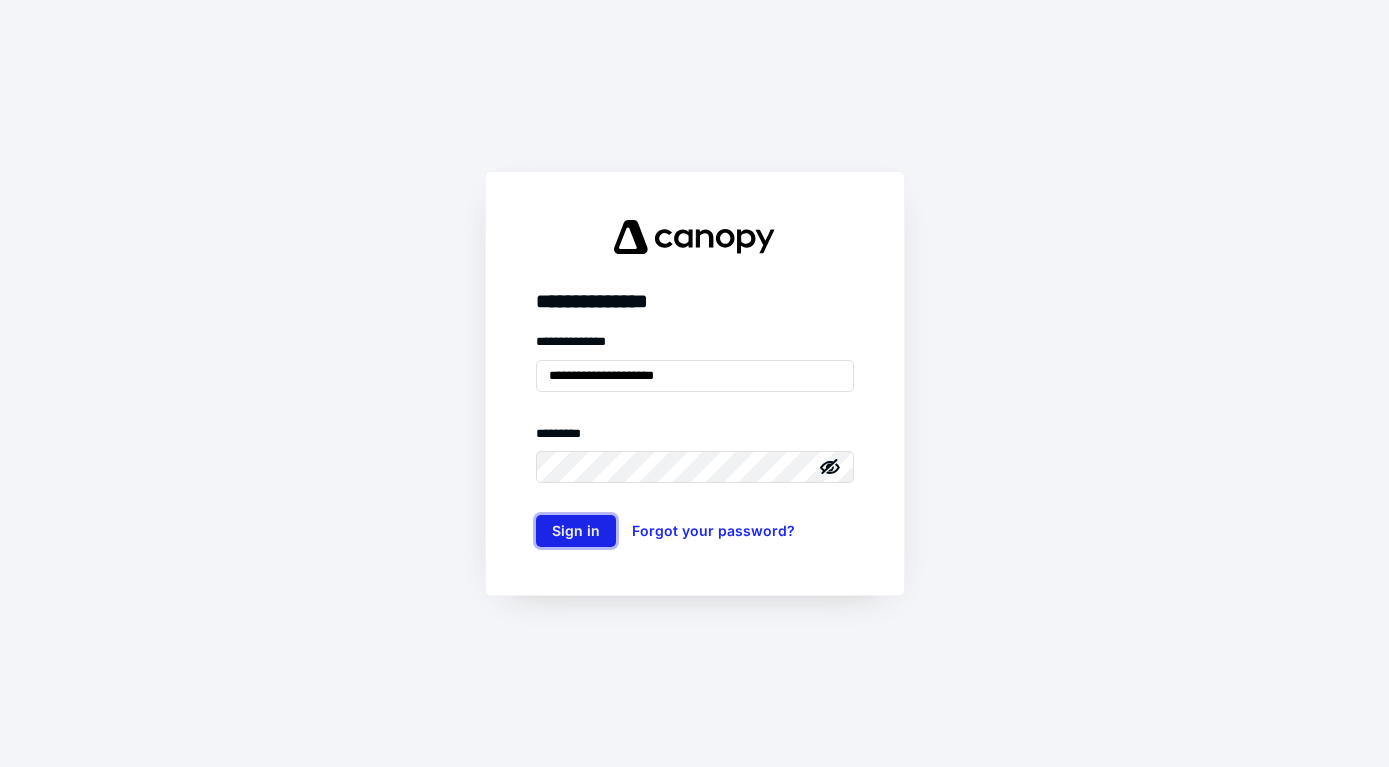click on "Sign in" at bounding box center (576, 531) 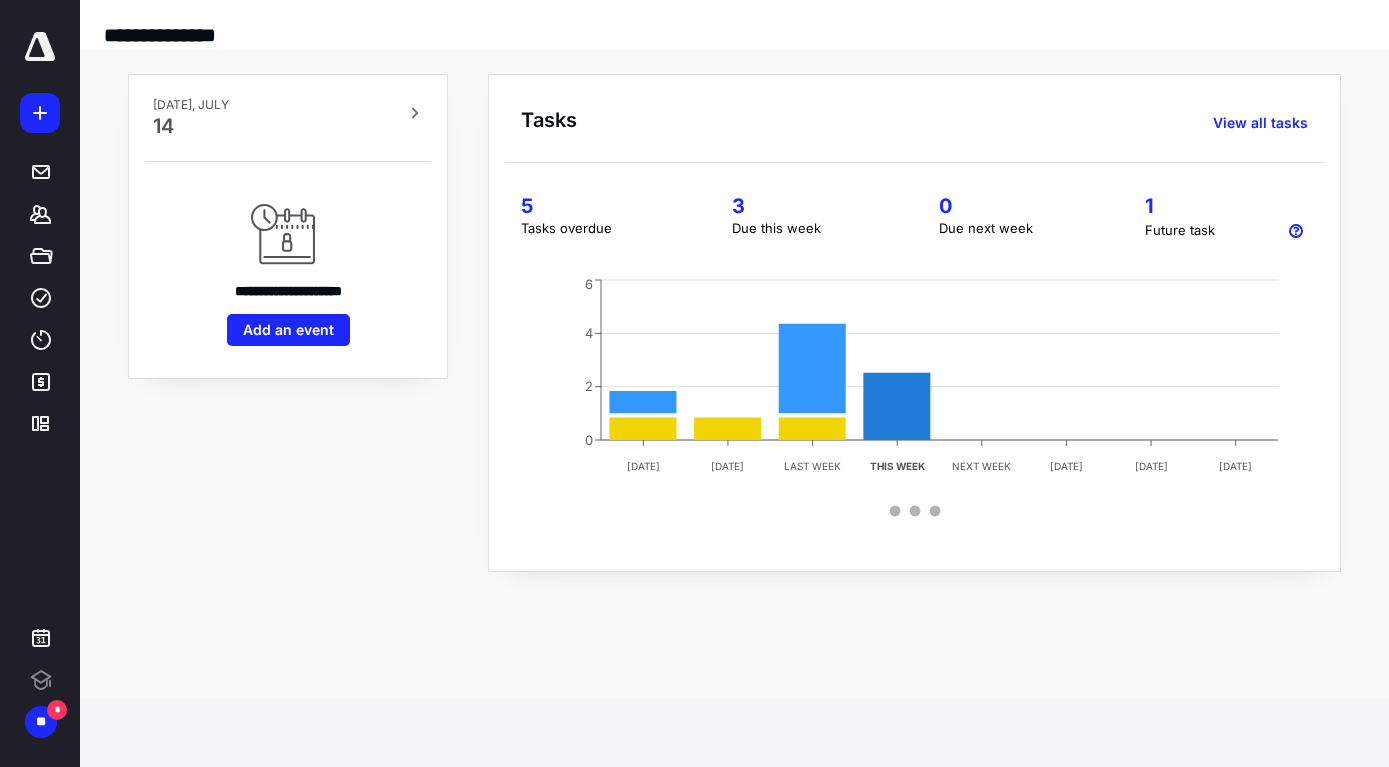 scroll, scrollTop: 0, scrollLeft: 0, axis: both 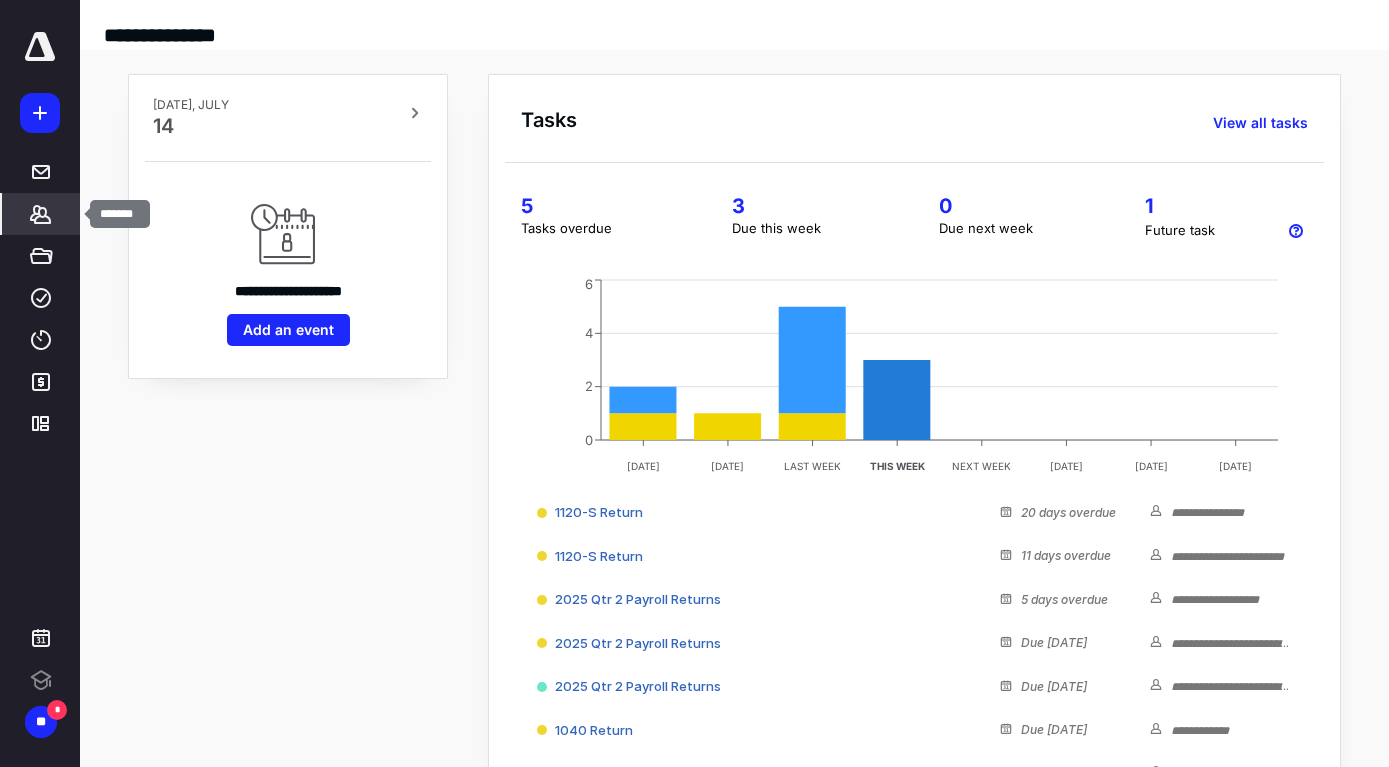 click 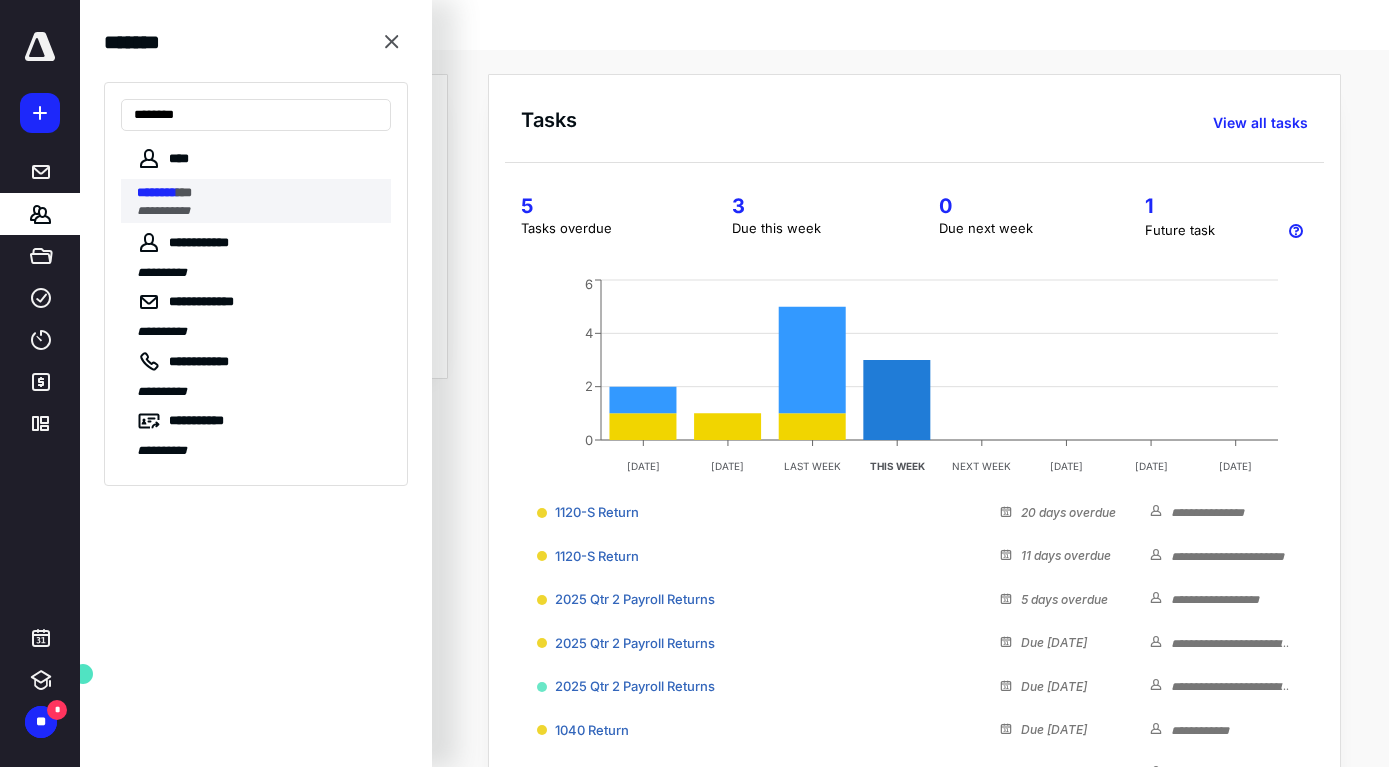 type on "********" 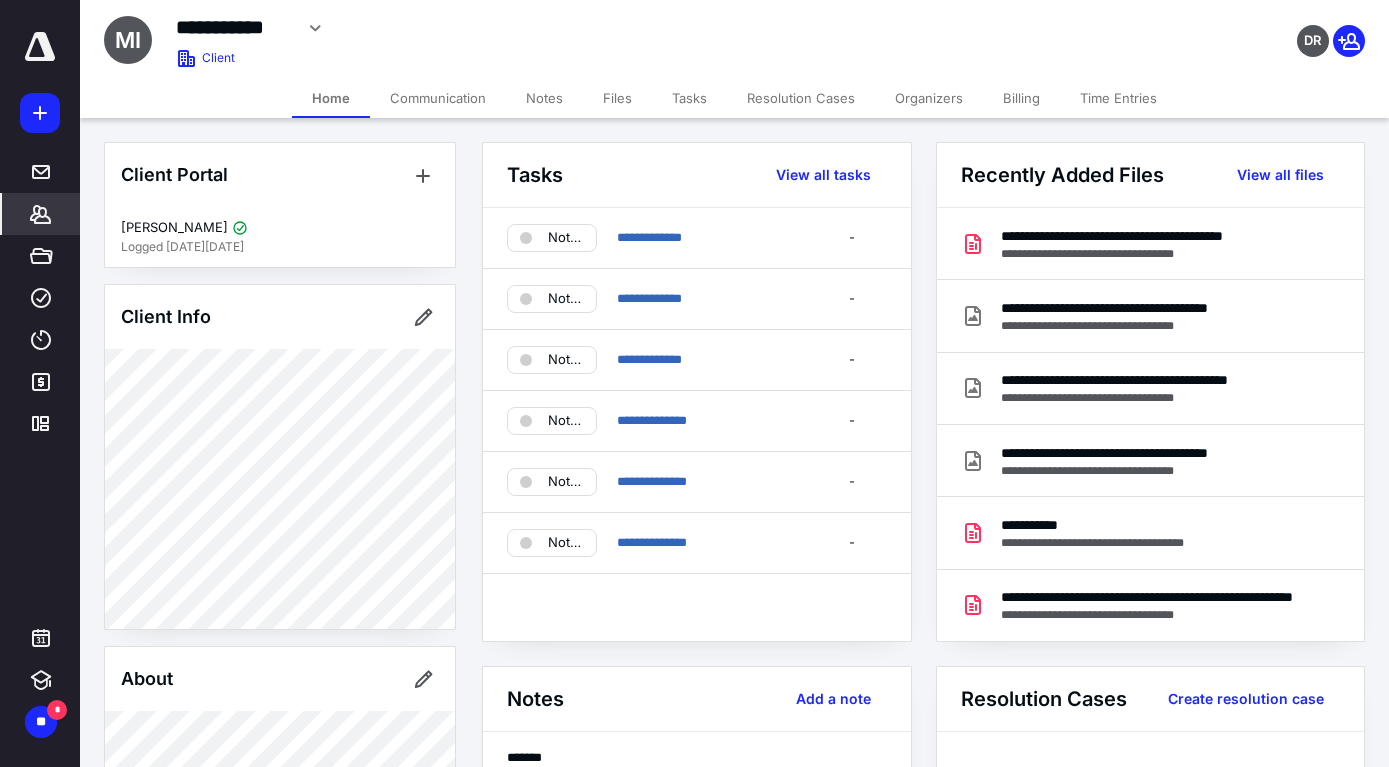 click on "Files" at bounding box center [617, 98] 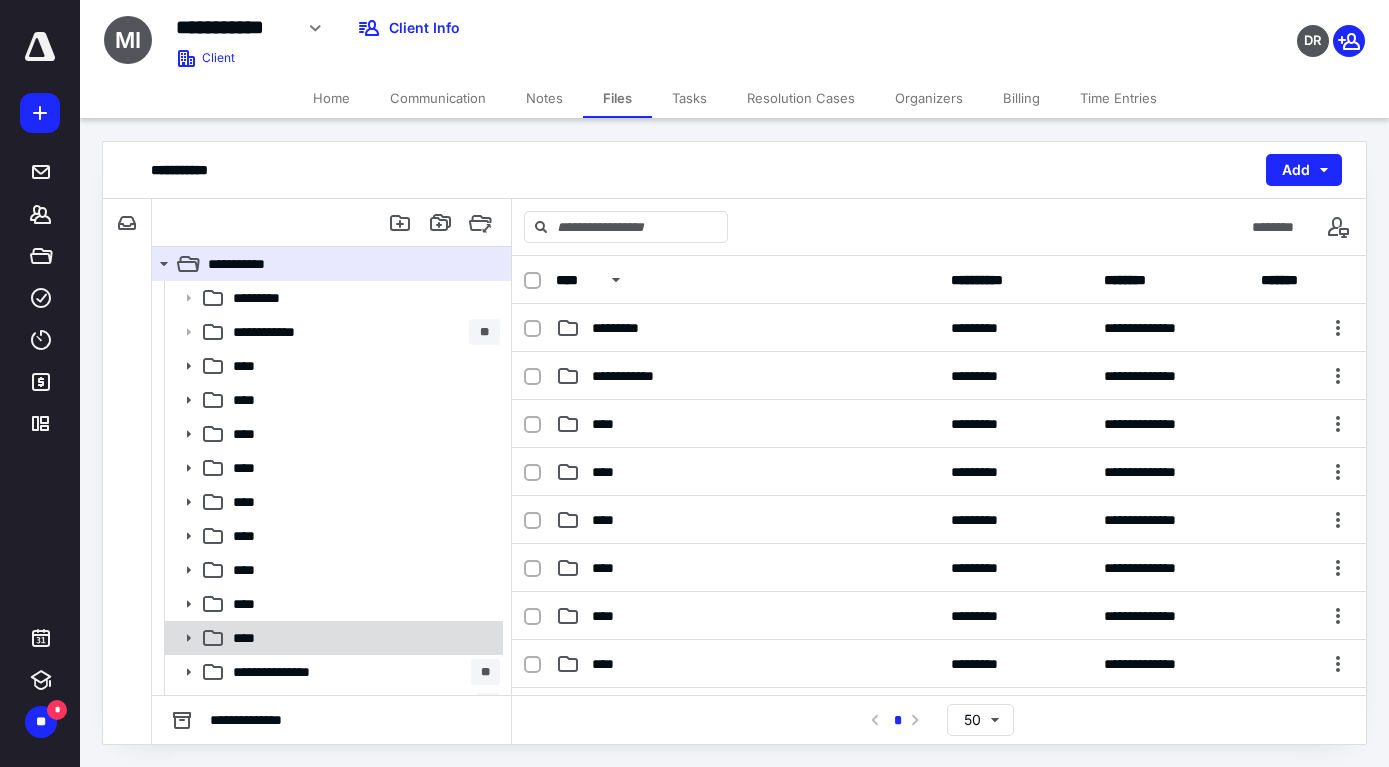 scroll, scrollTop: 96, scrollLeft: 0, axis: vertical 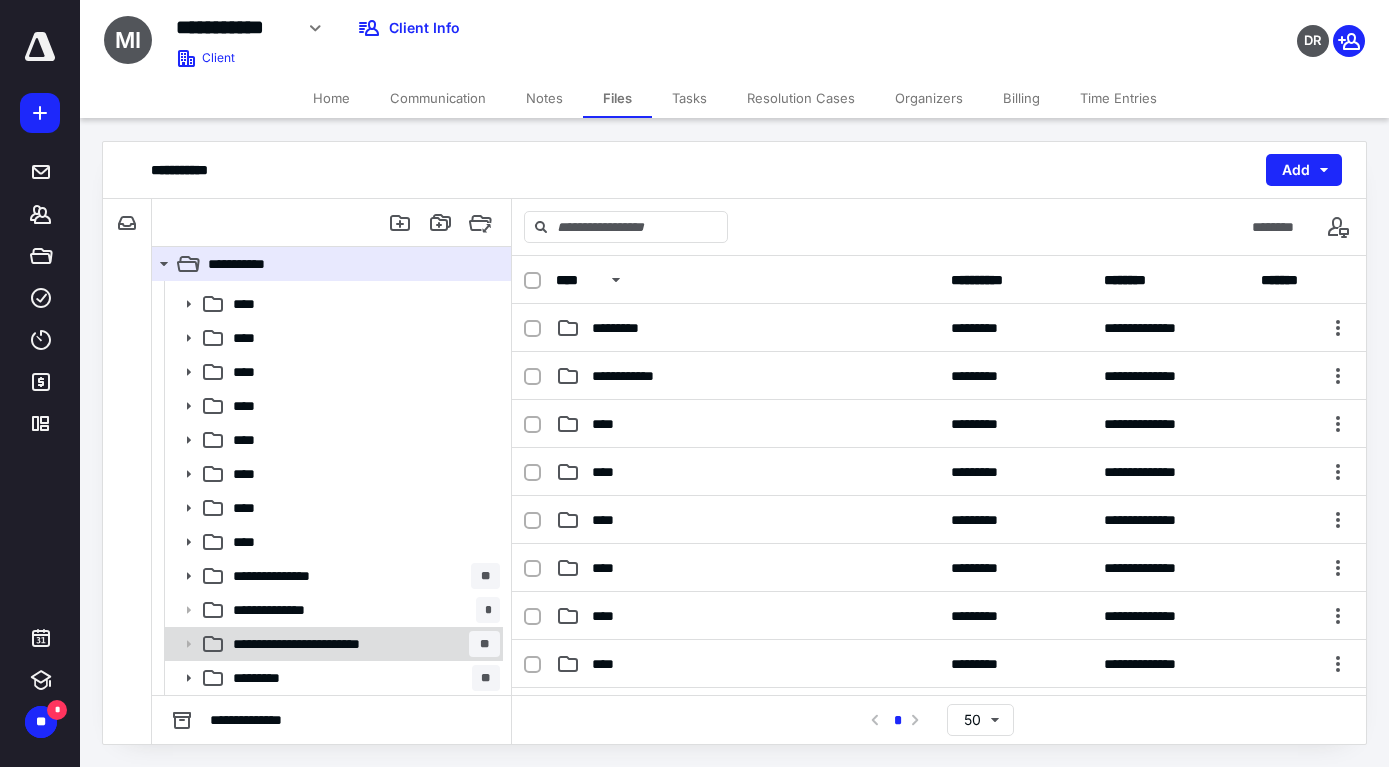 click 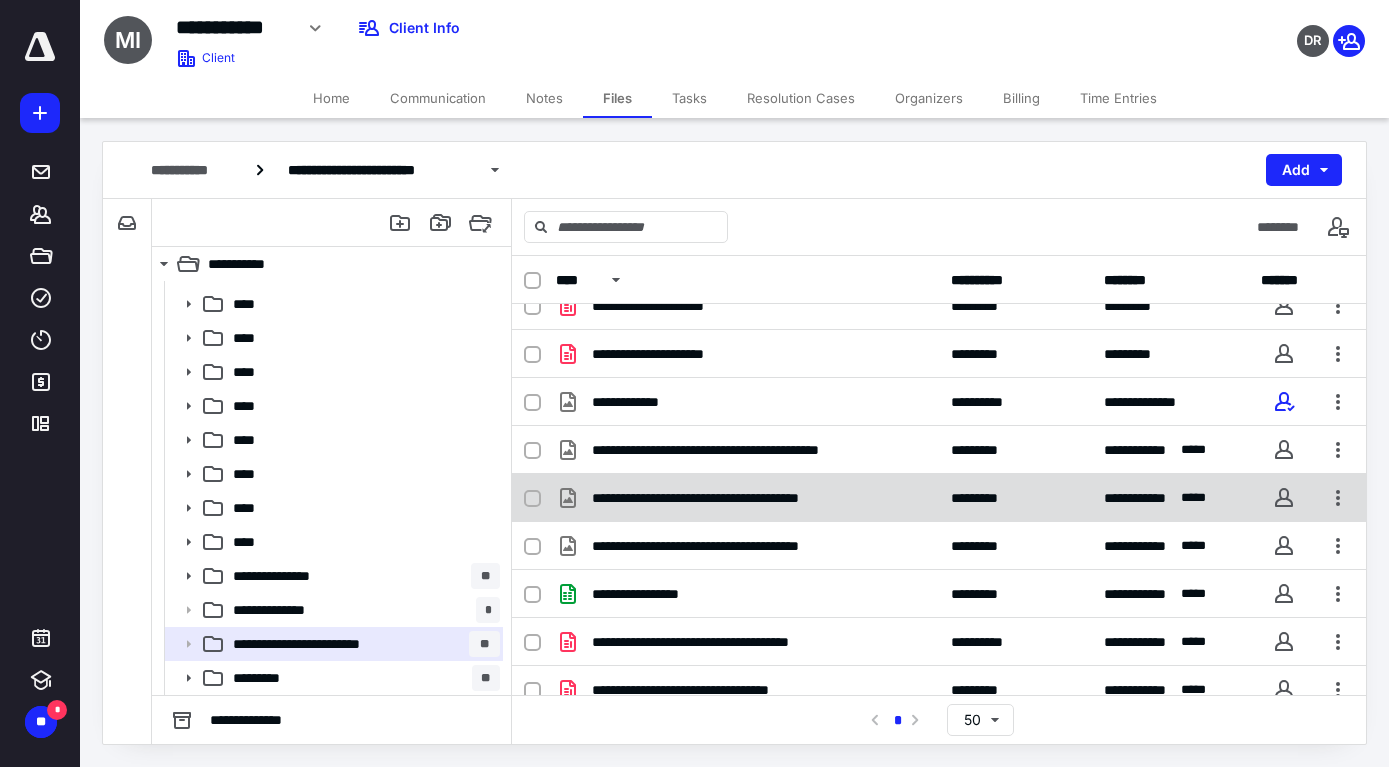 scroll, scrollTop: 713, scrollLeft: 0, axis: vertical 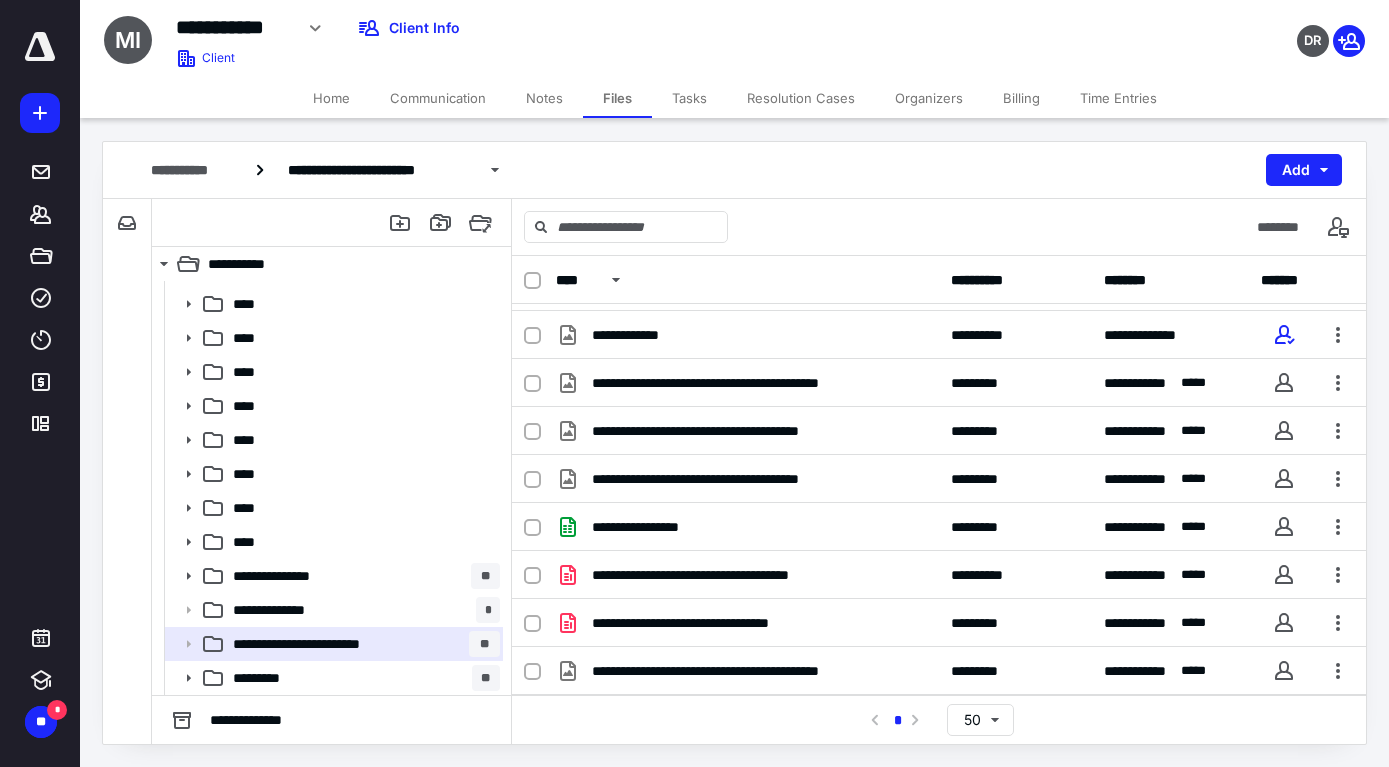 click on "Billing" at bounding box center [1021, 98] 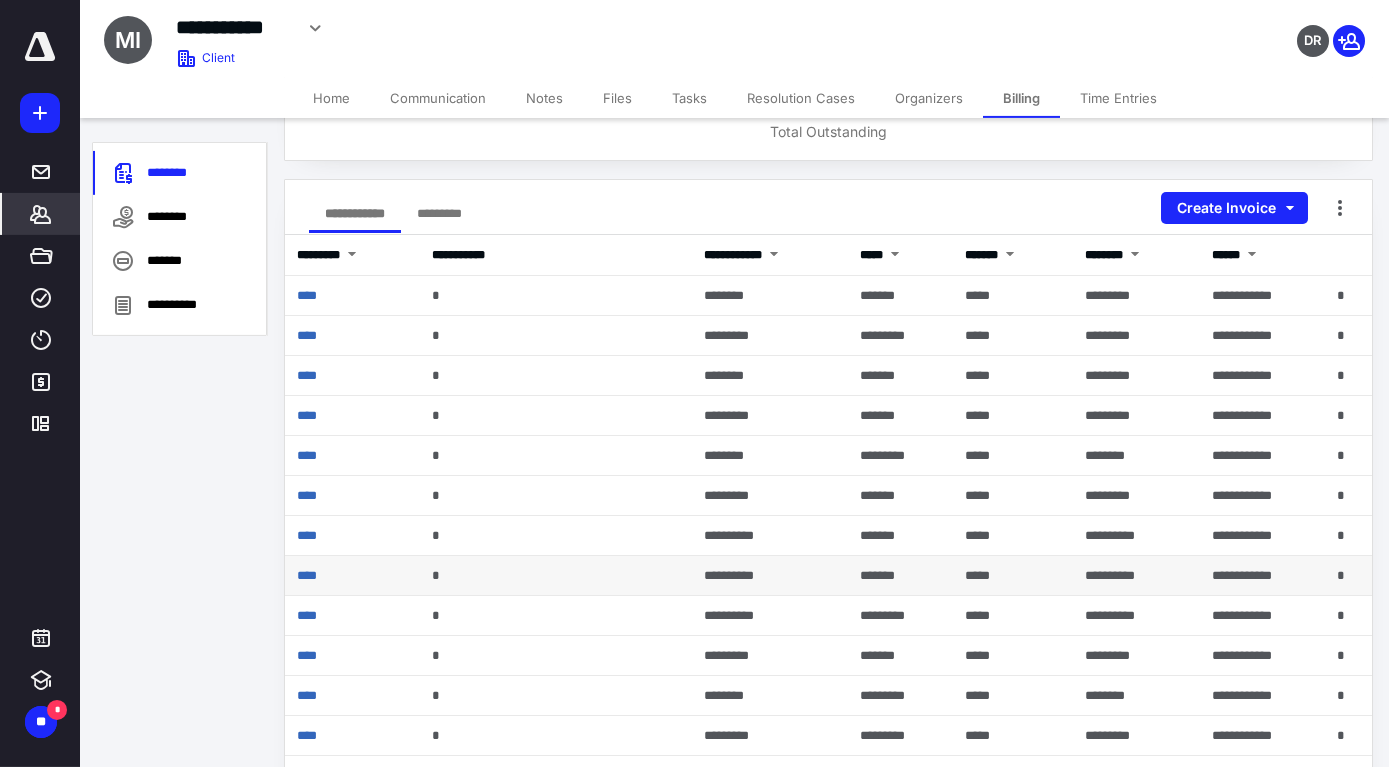 scroll, scrollTop: 306, scrollLeft: 0, axis: vertical 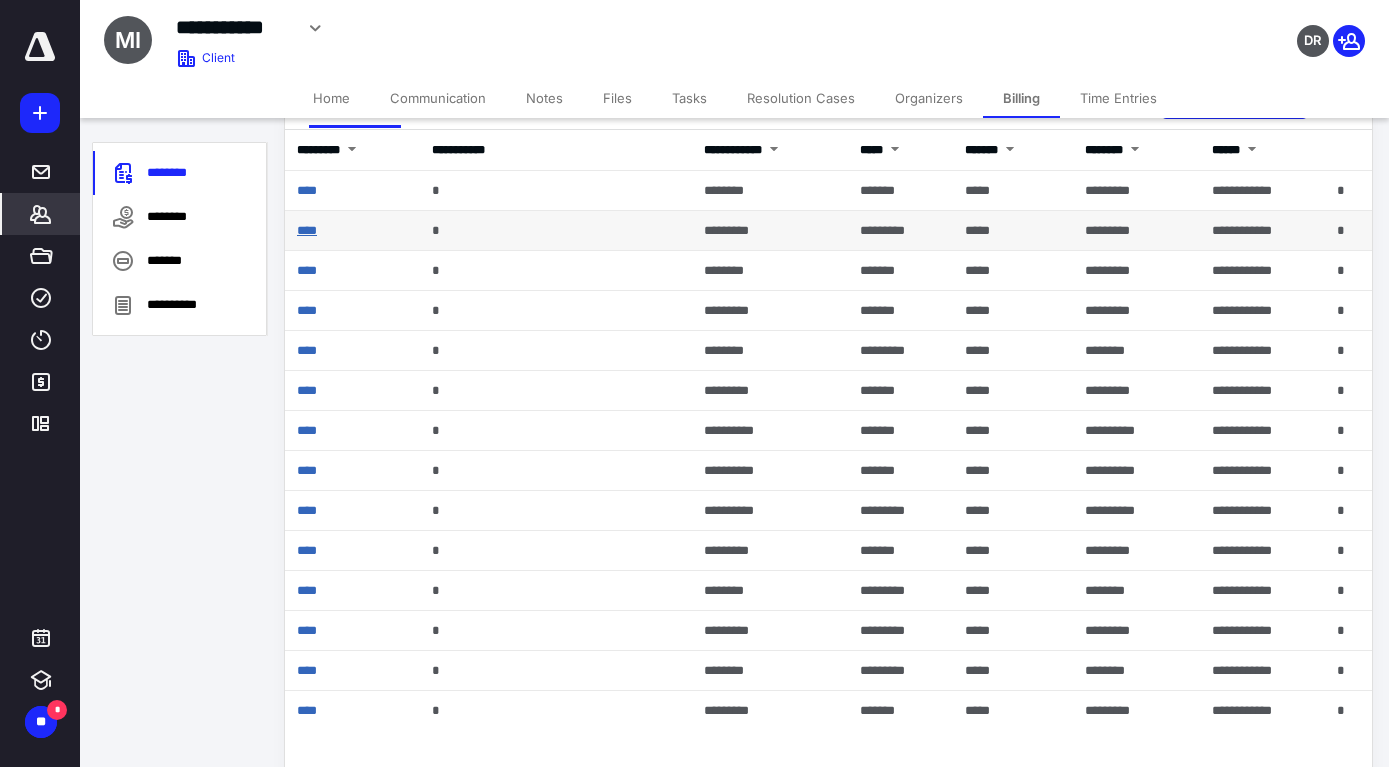 click on "****" at bounding box center [307, 230] 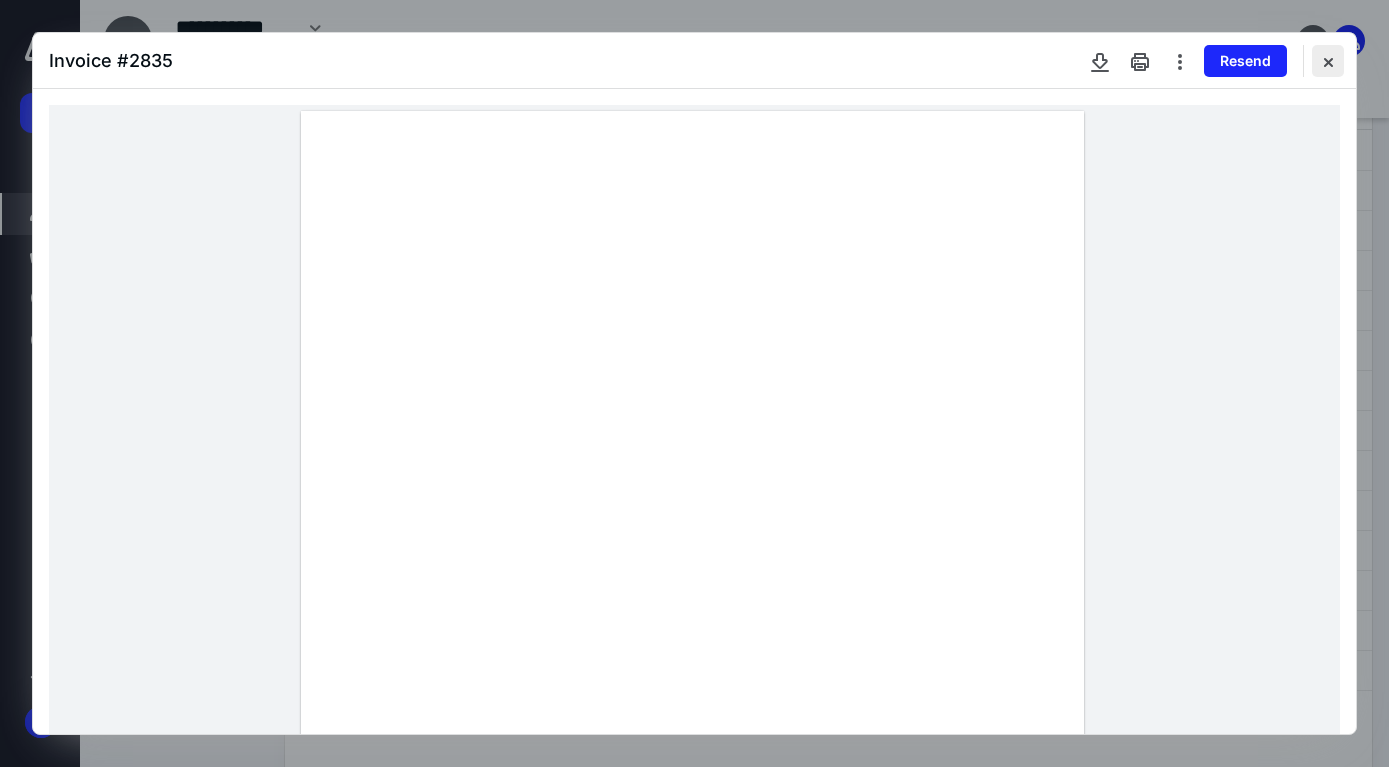 click at bounding box center (1328, 61) 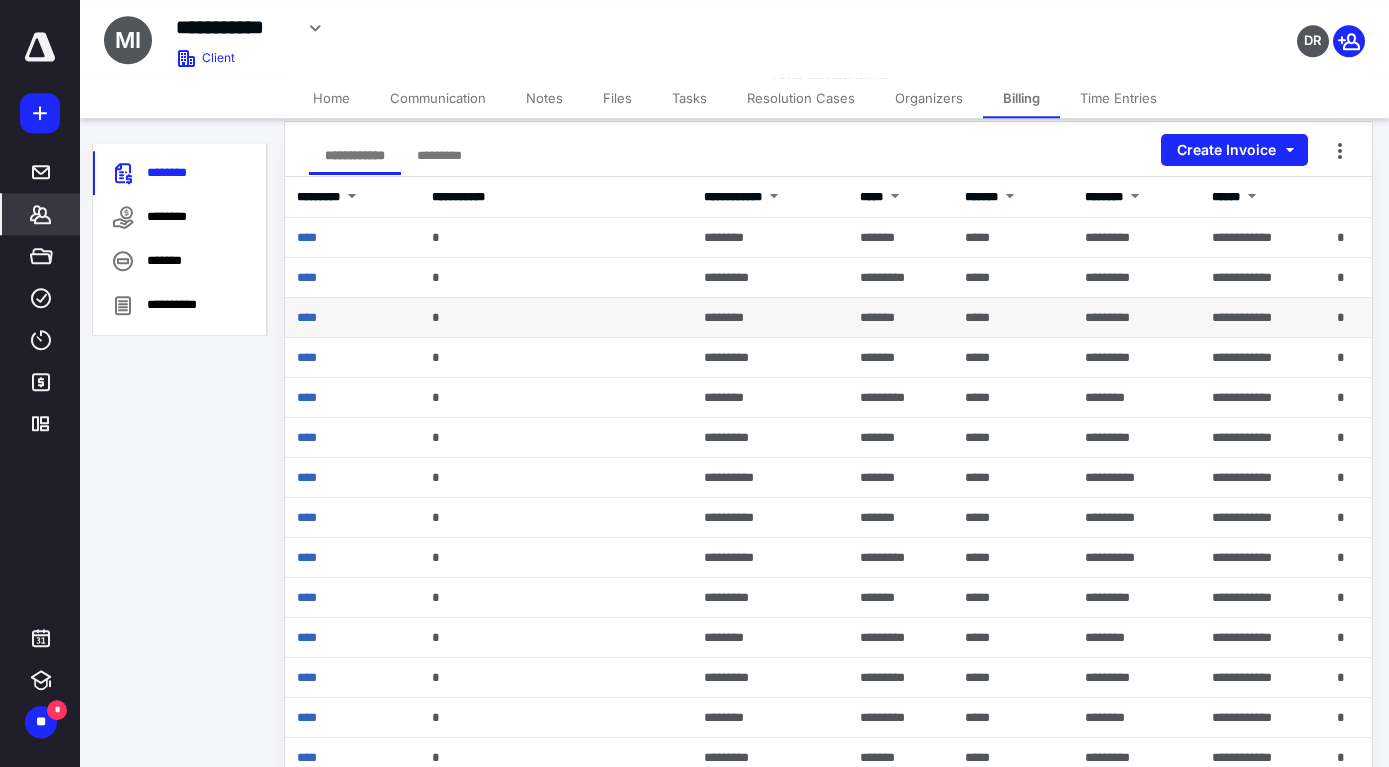 scroll, scrollTop: 204, scrollLeft: 0, axis: vertical 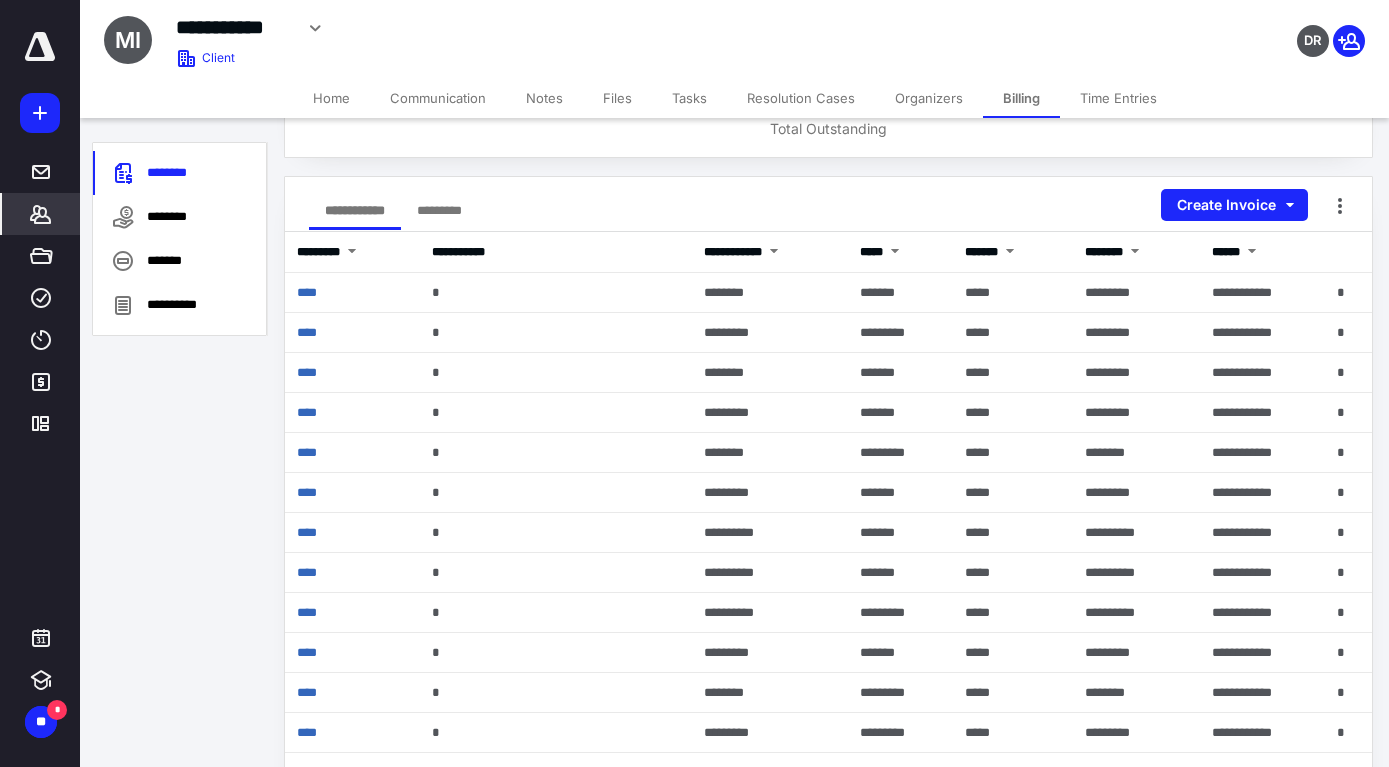 click on "Files" at bounding box center [617, 98] 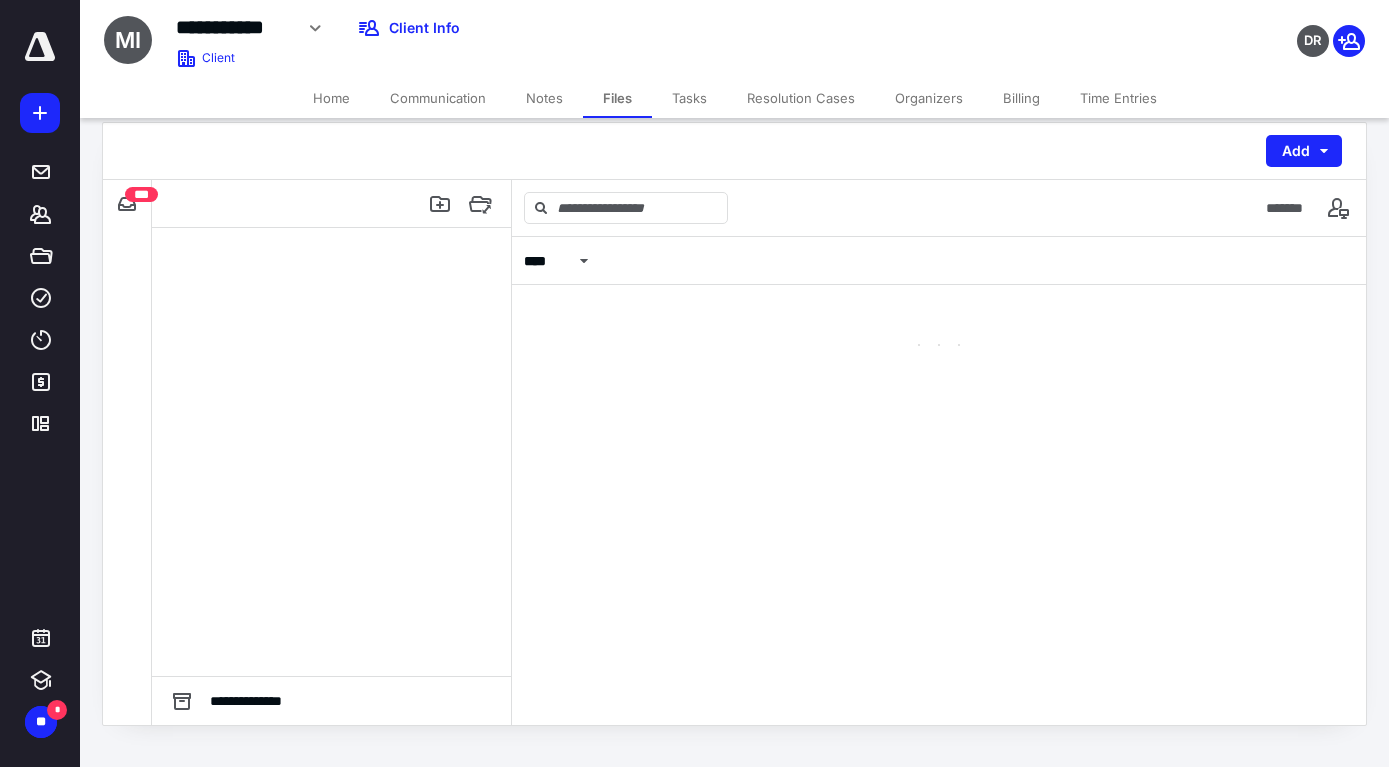scroll, scrollTop: 0, scrollLeft: 0, axis: both 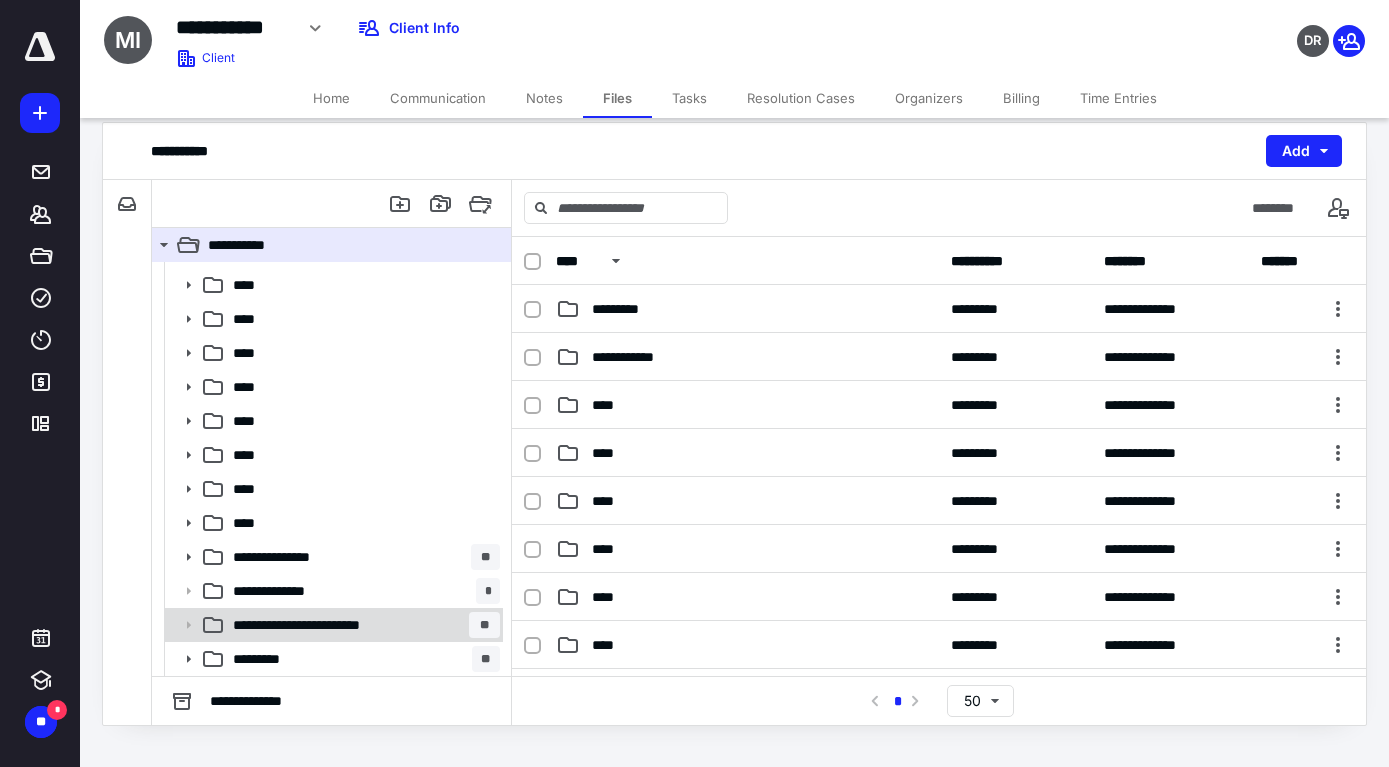 click 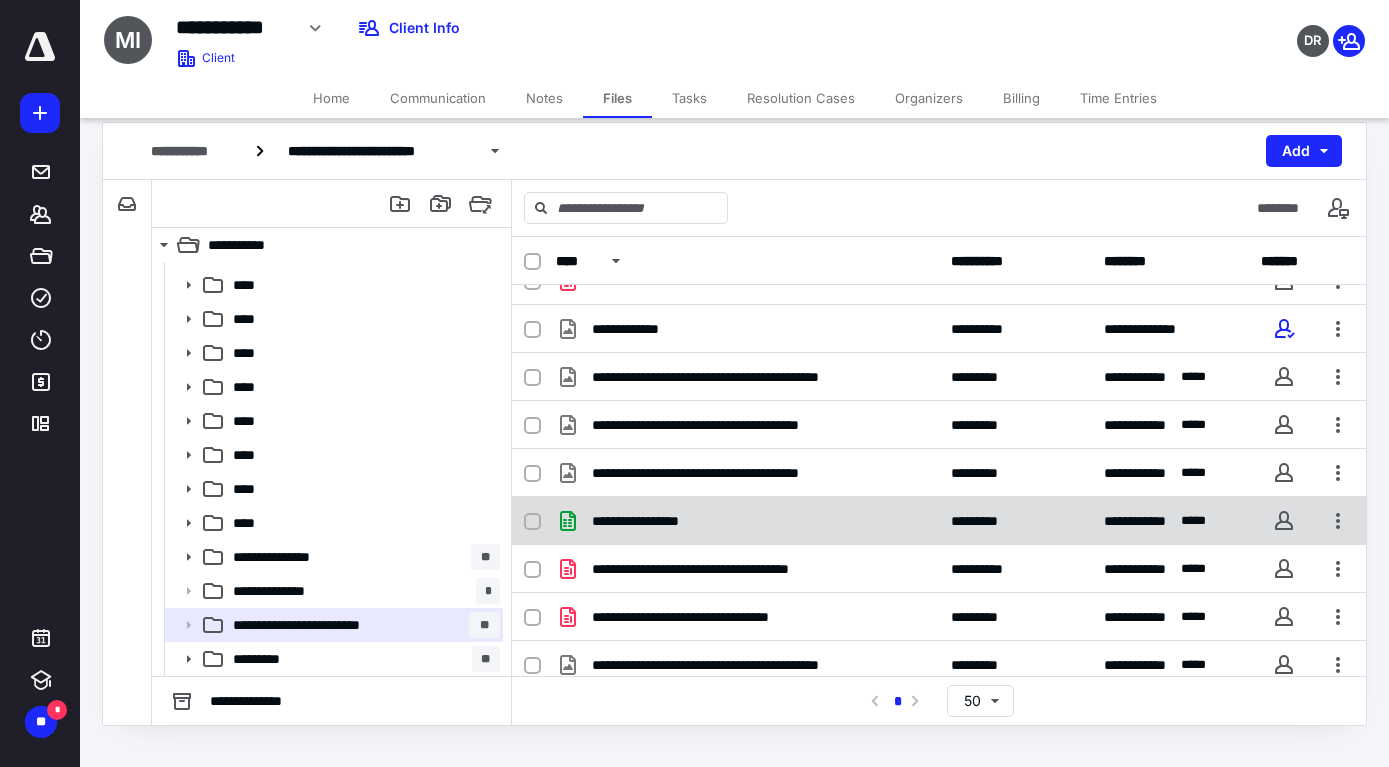 scroll, scrollTop: 713, scrollLeft: 0, axis: vertical 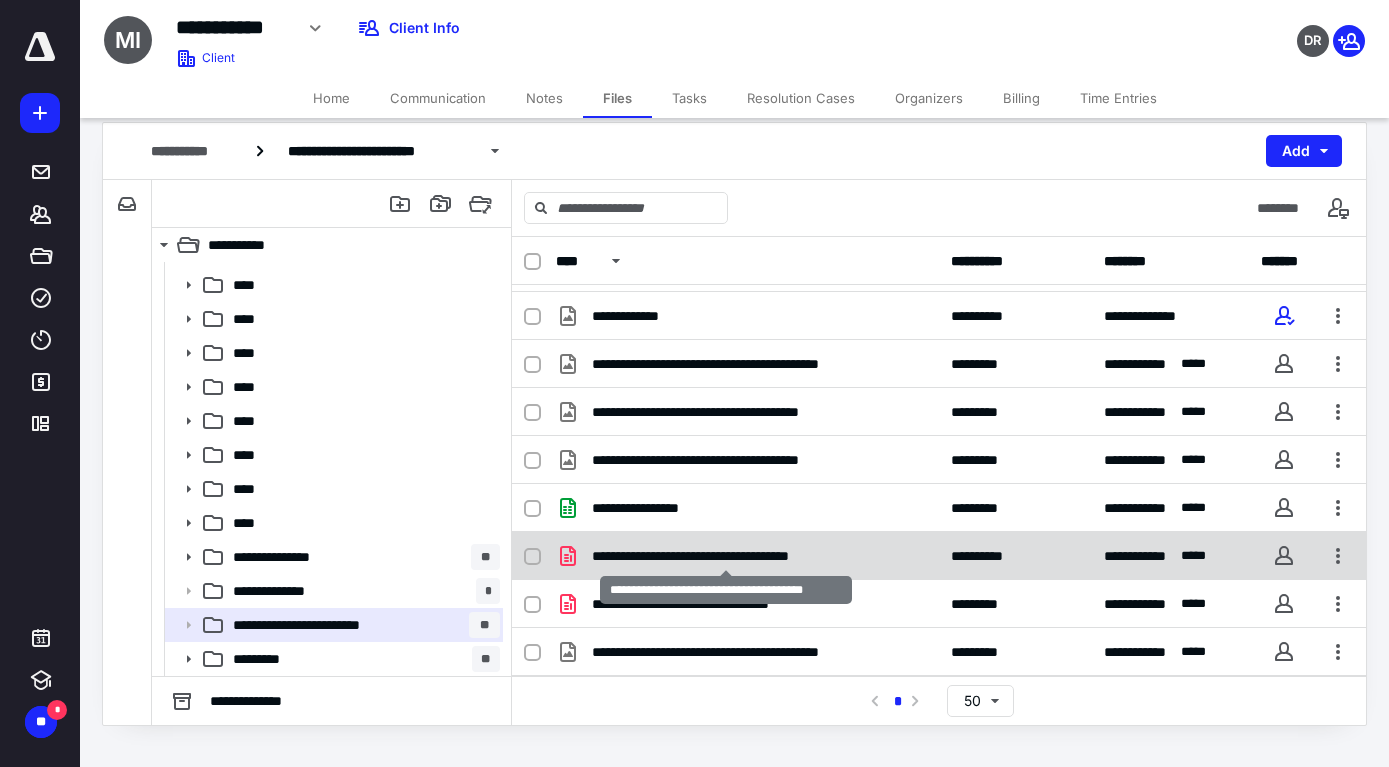 click on "**********" at bounding box center [726, 556] 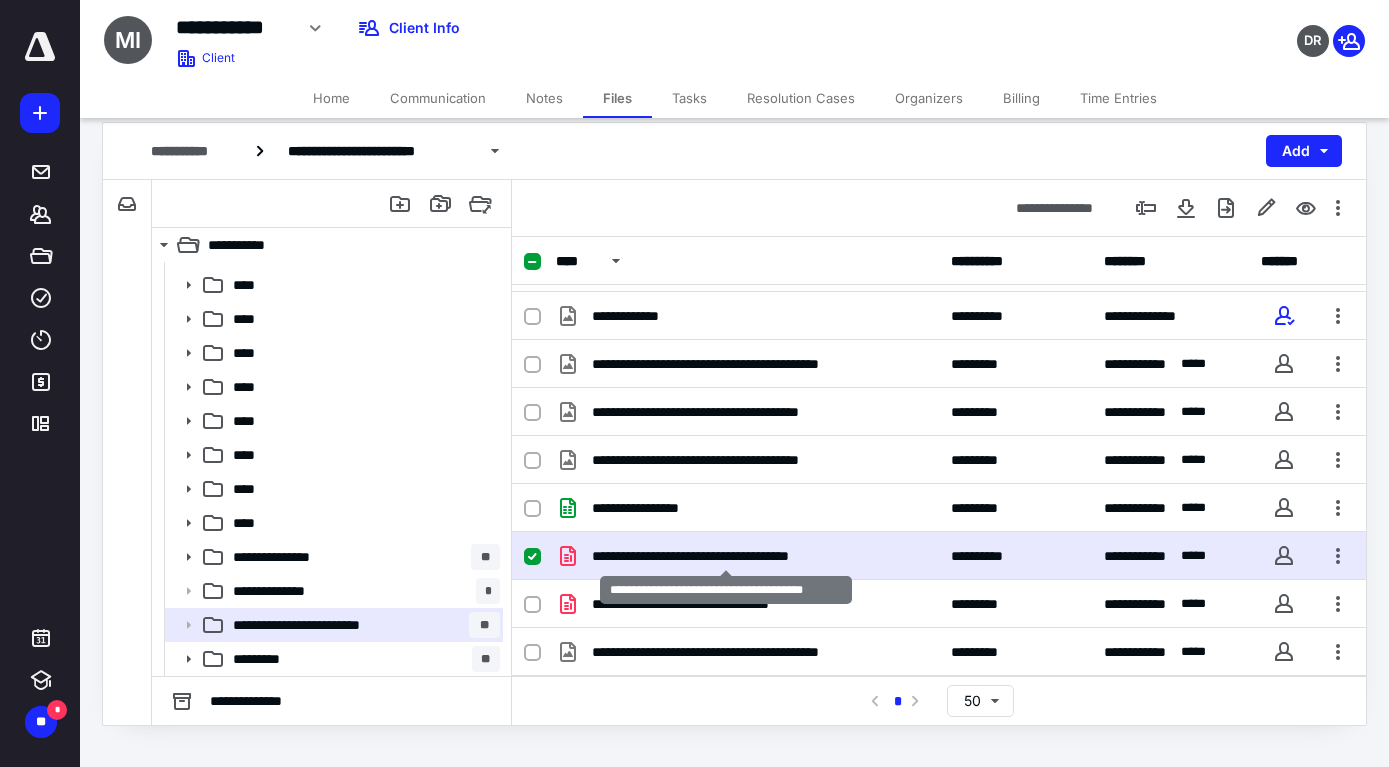 click on "**********" at bounding box center [726, 556] 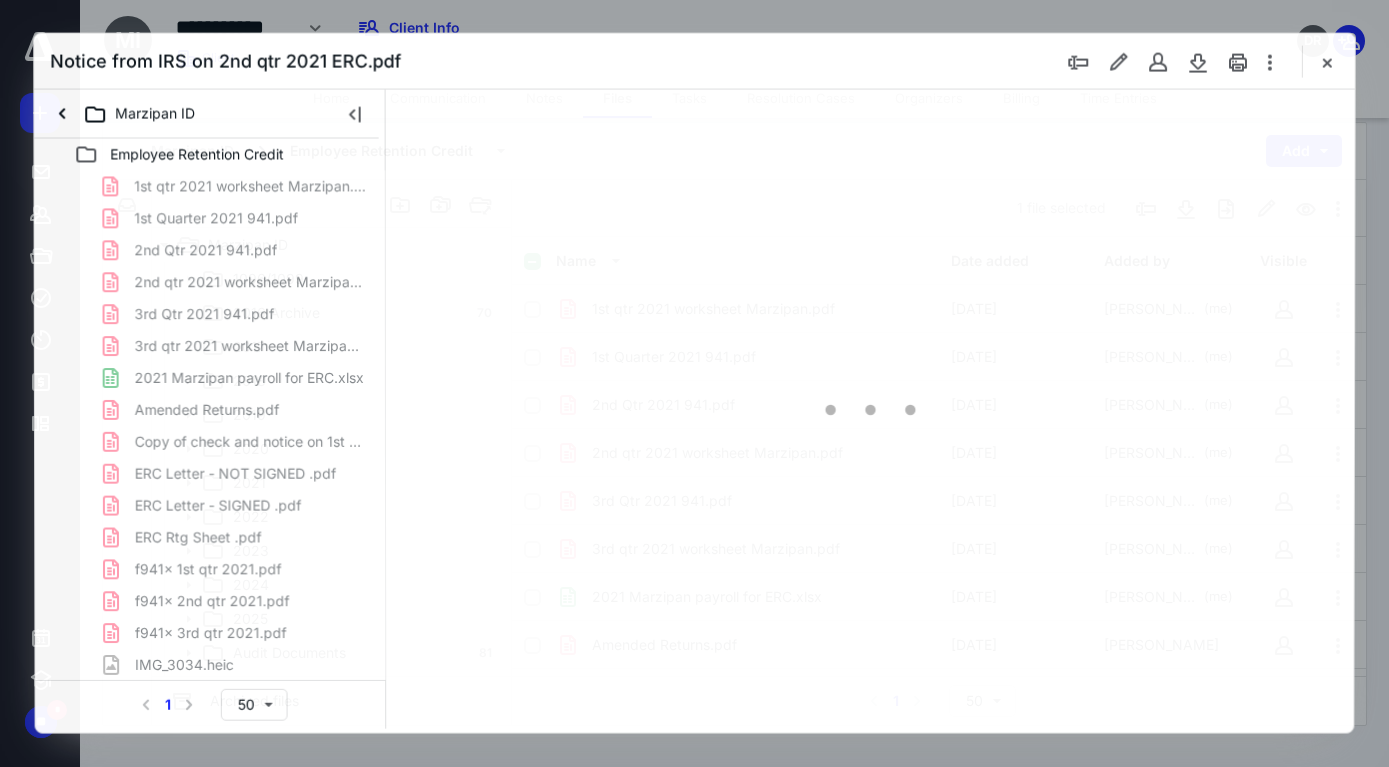 scroll, scrollTop: 96, scrollLeft: 0, axis: vertical 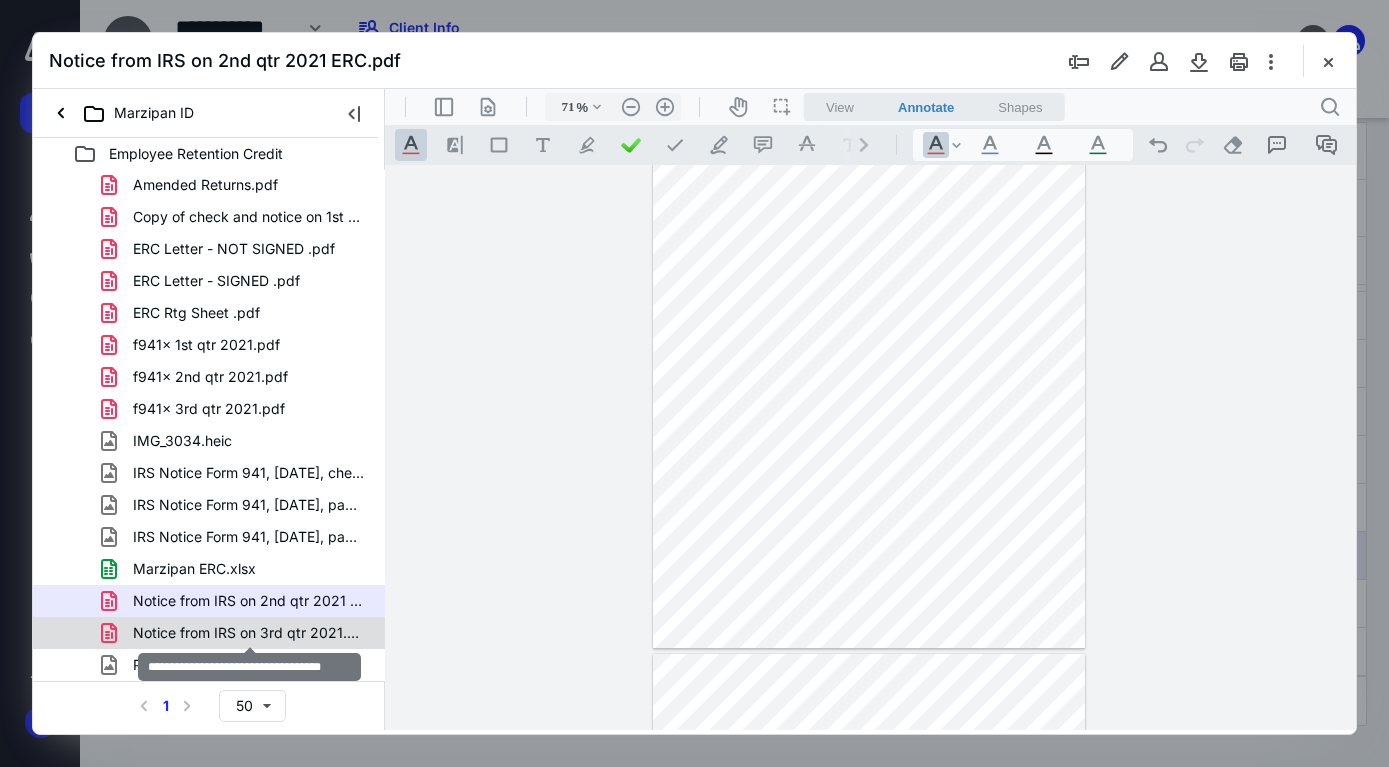 click on "Notice from IRS on 3rd qtr 2021.pdf" at bounding box center (249, 633) 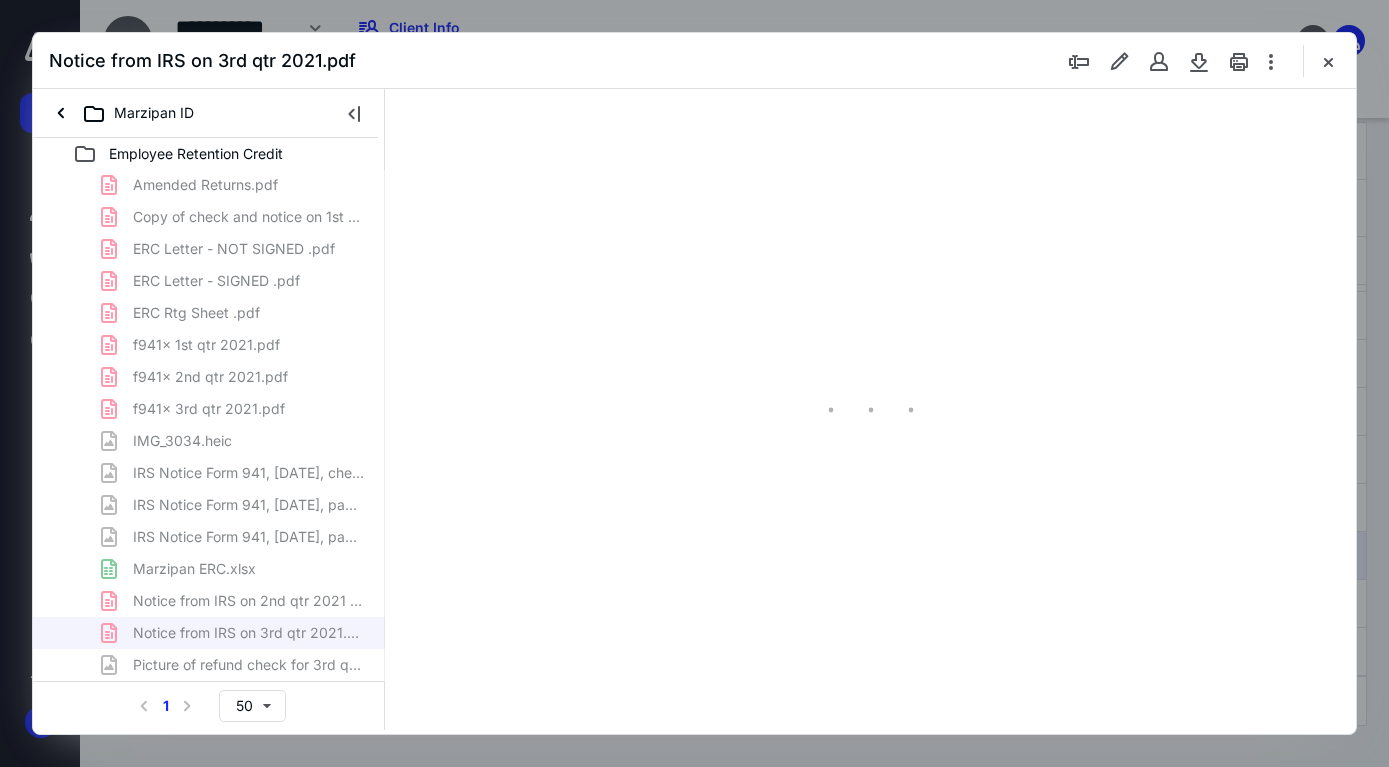 type on "71" 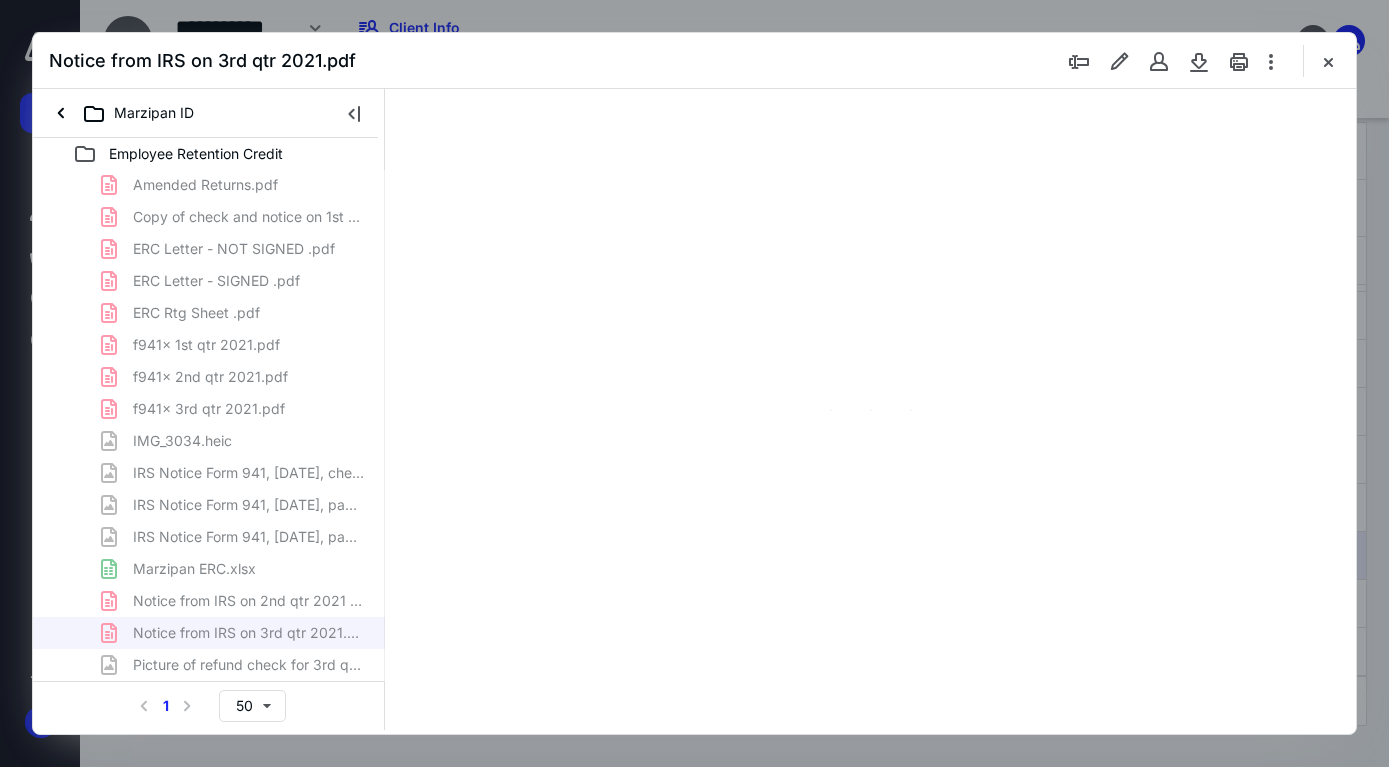 scroll, scrollTop: 79, scrollLeft: 0, axis: vertical 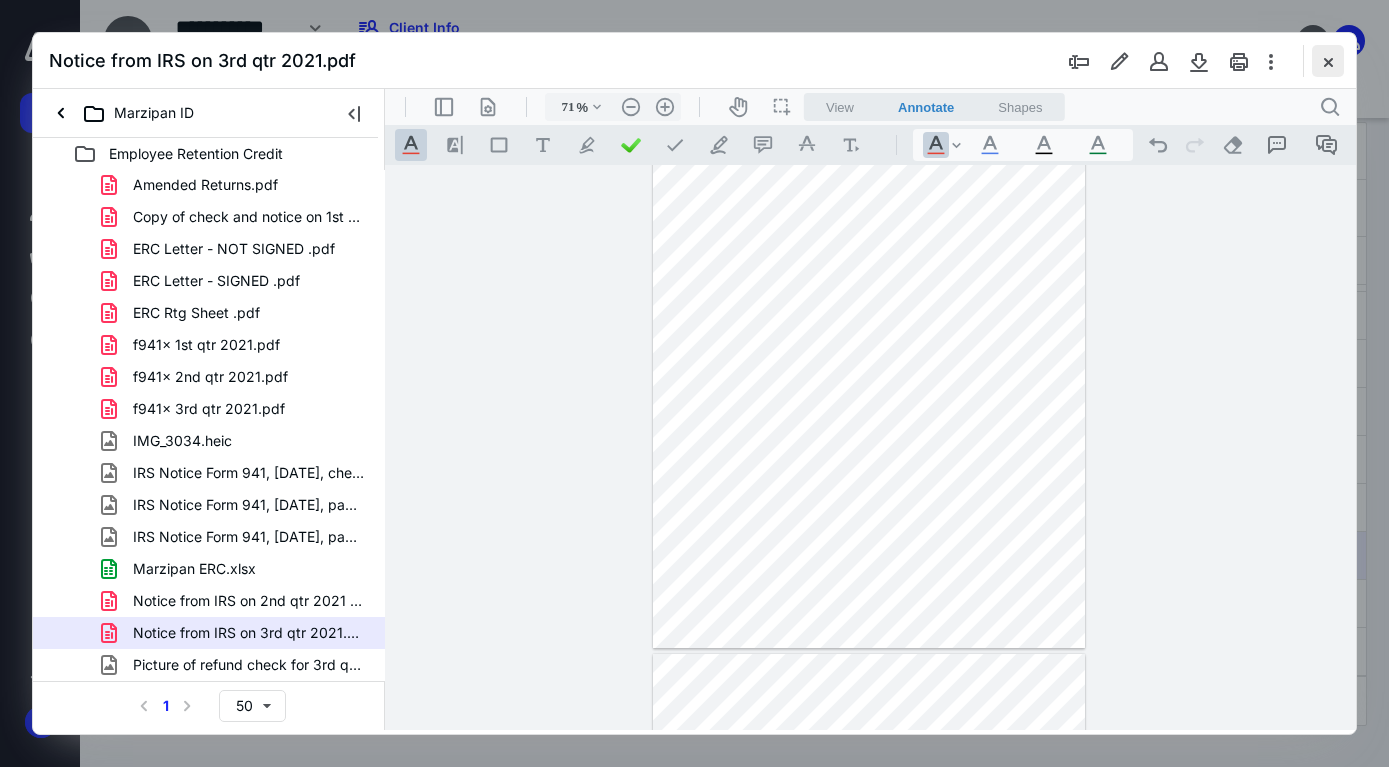 click at bounding box center (1328, 61) 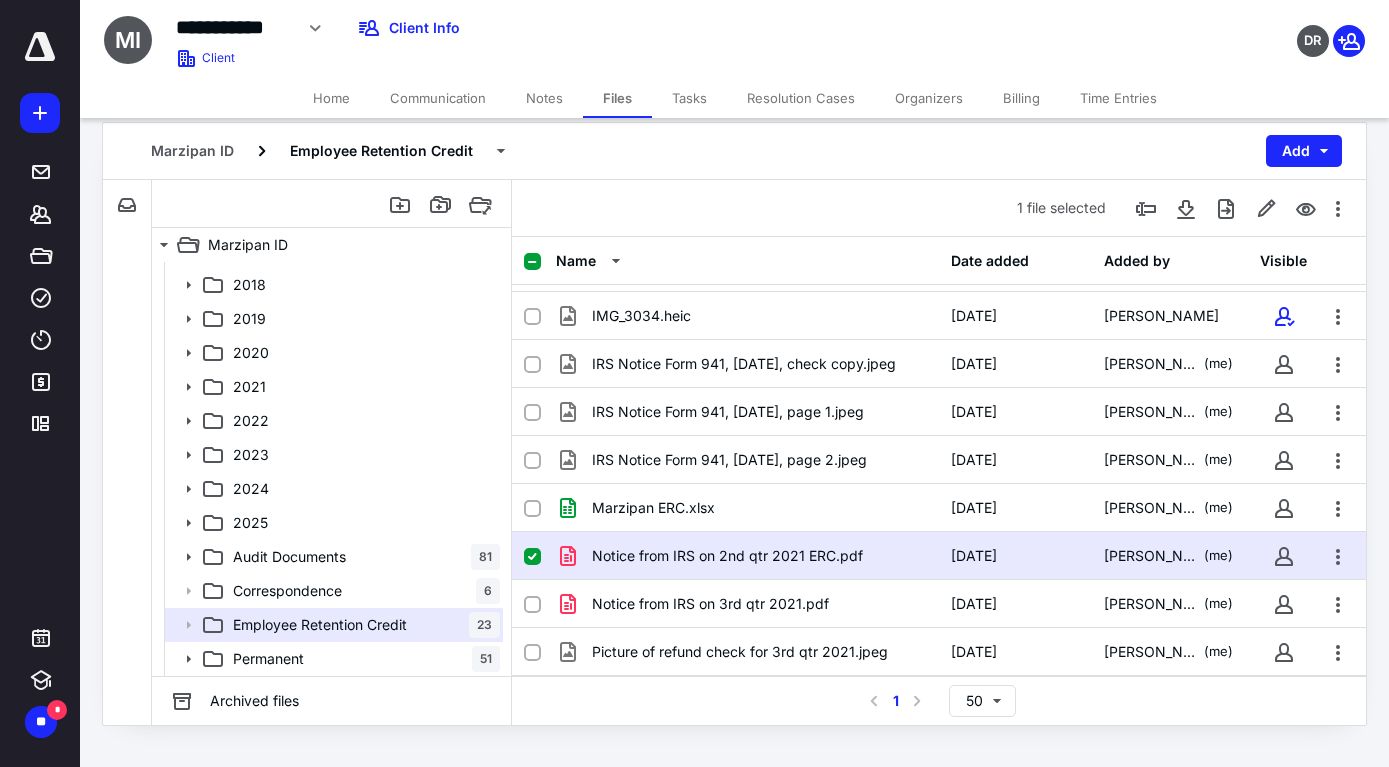 click on "Billing" at bounding box center (1021, 98) 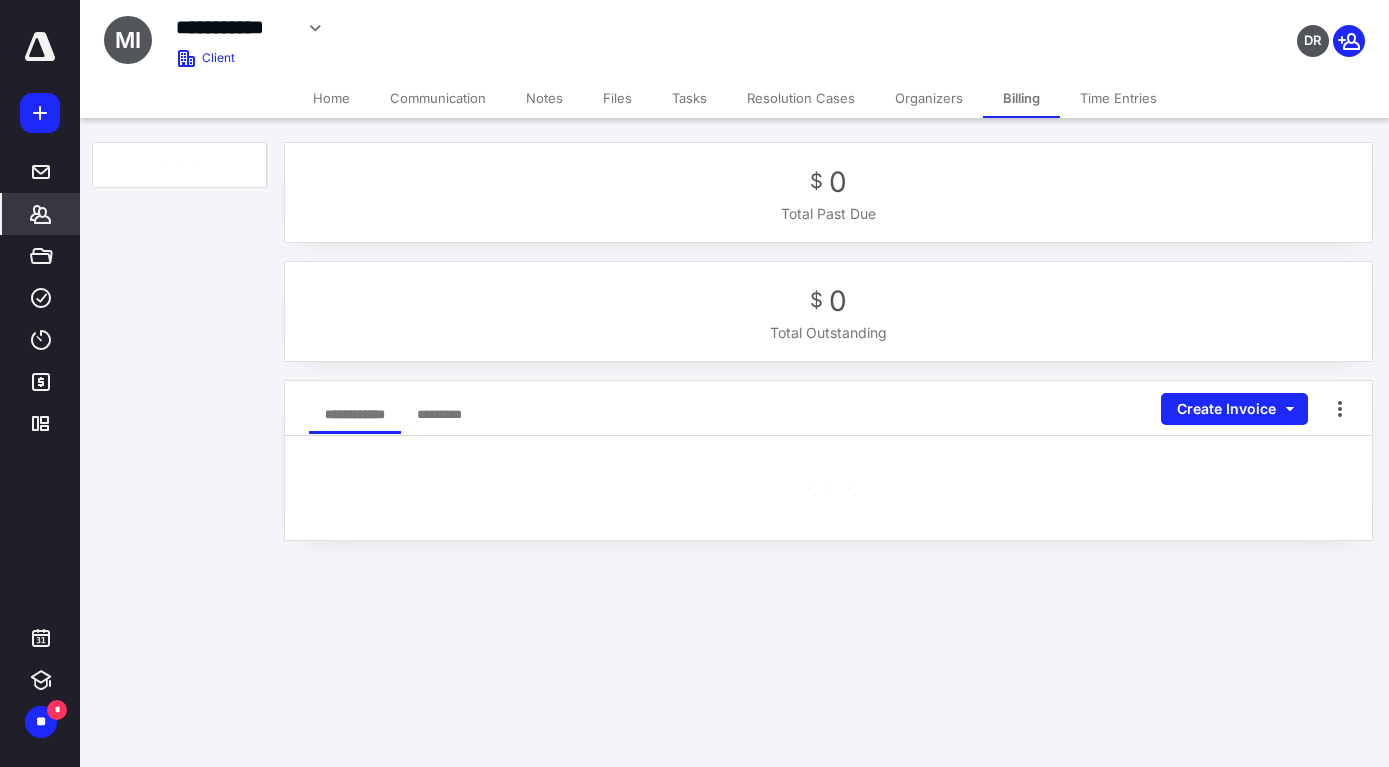 scroll, scrollTop: 0, scrollLeft: 0, axis: both 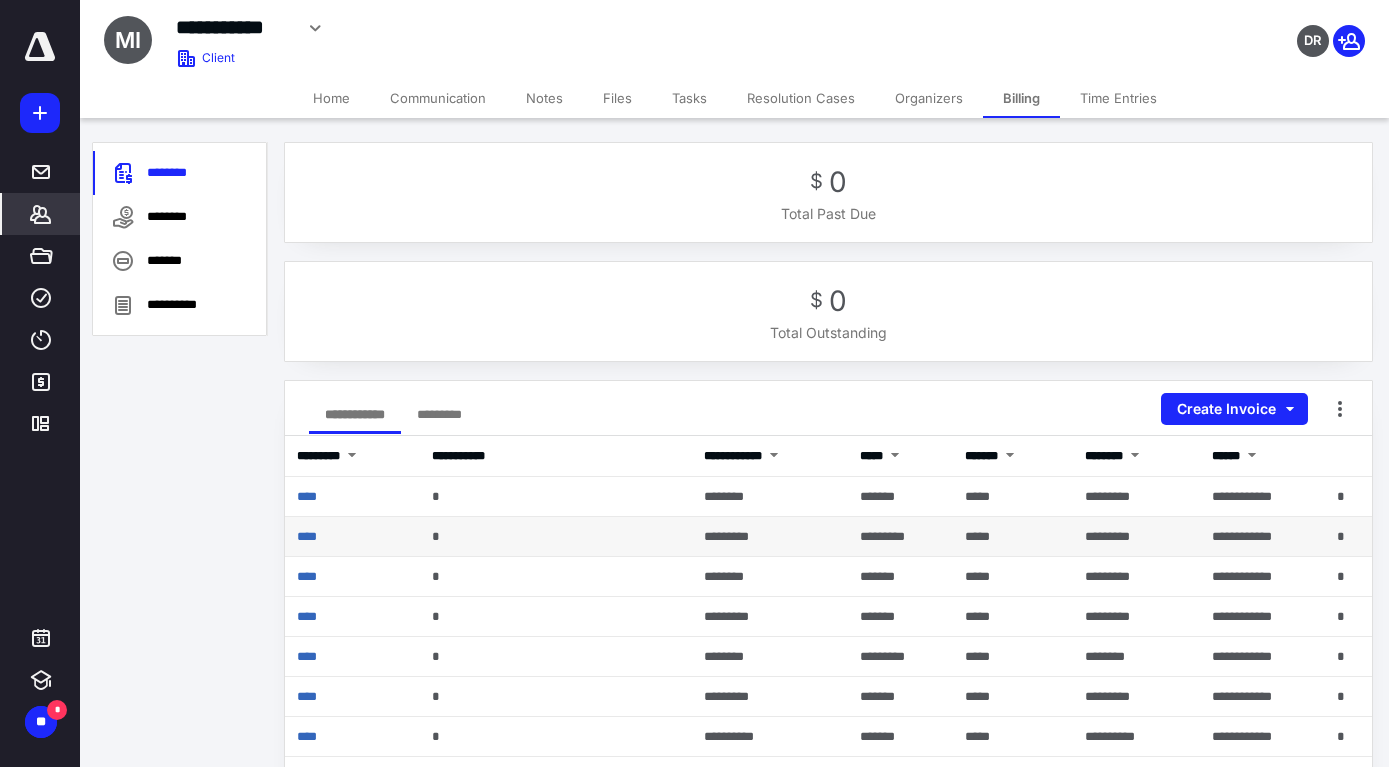 click on "*********" at bounding box center (882, 536) 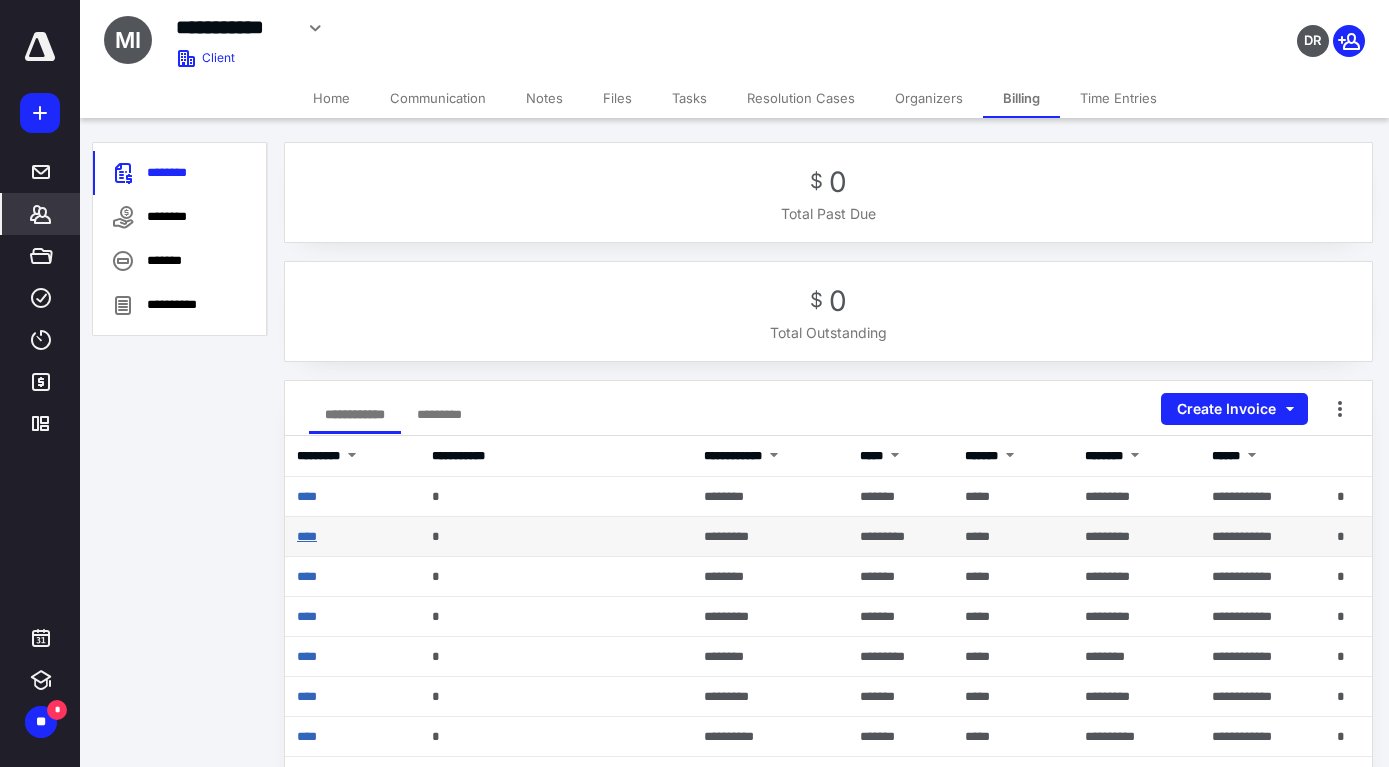click on "****" at bounding box center (307, 536) 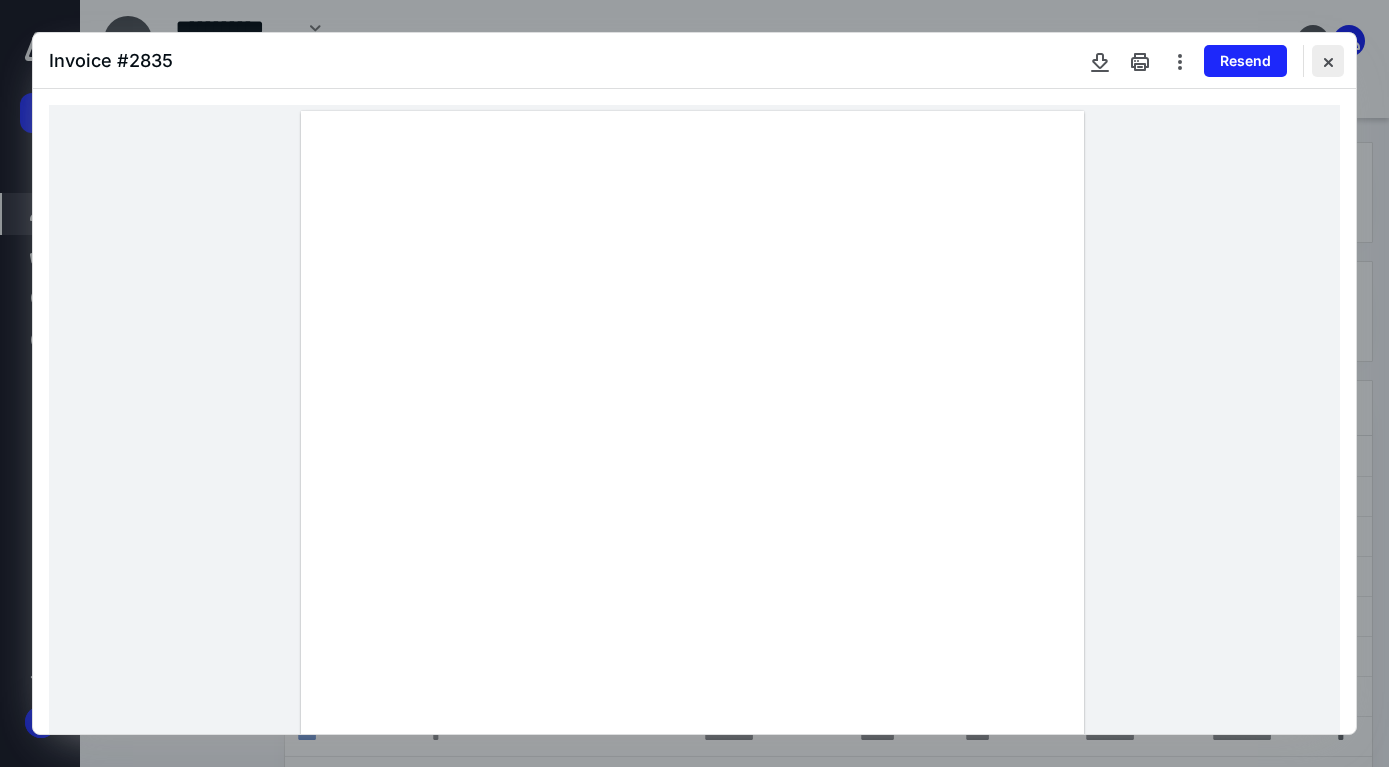 click at bounding box center [1328, 61] 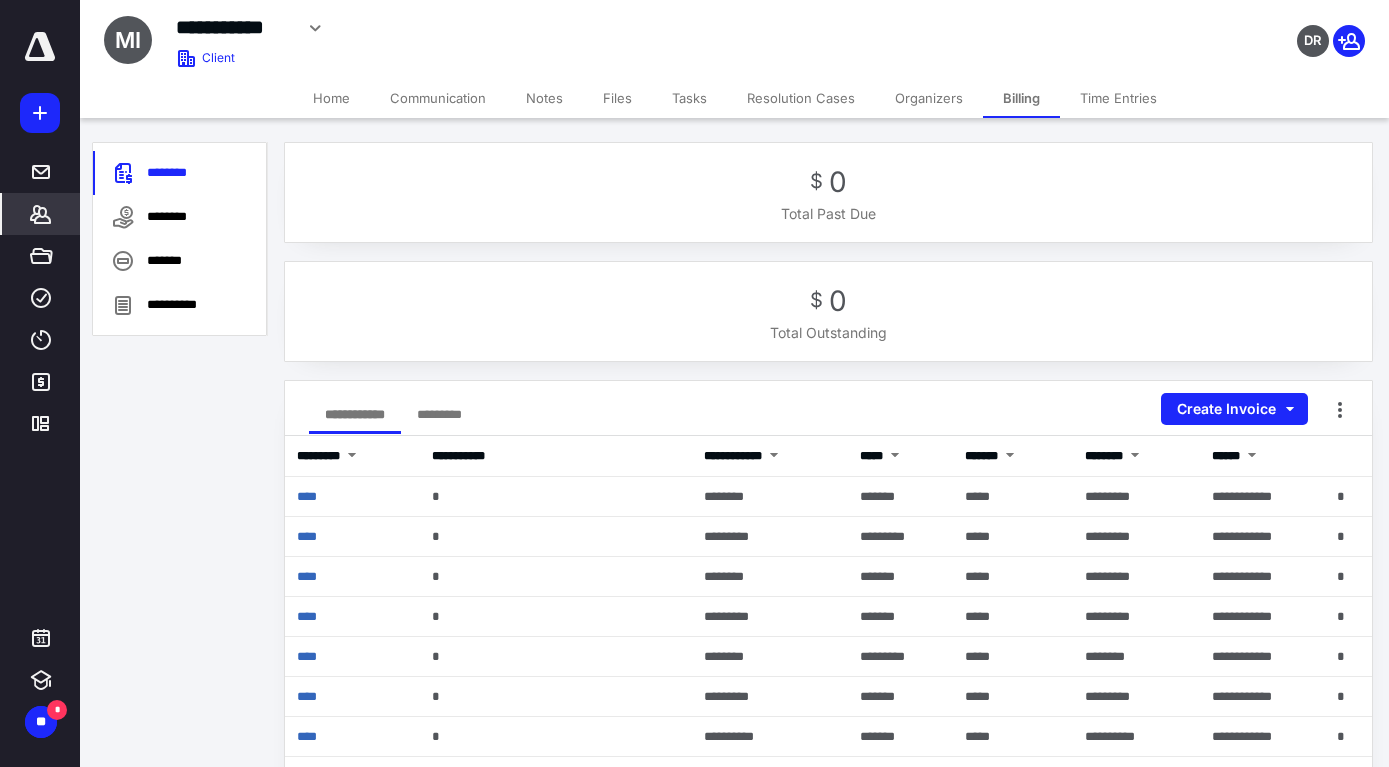 click on "Files" at bounding box center (617, 98) 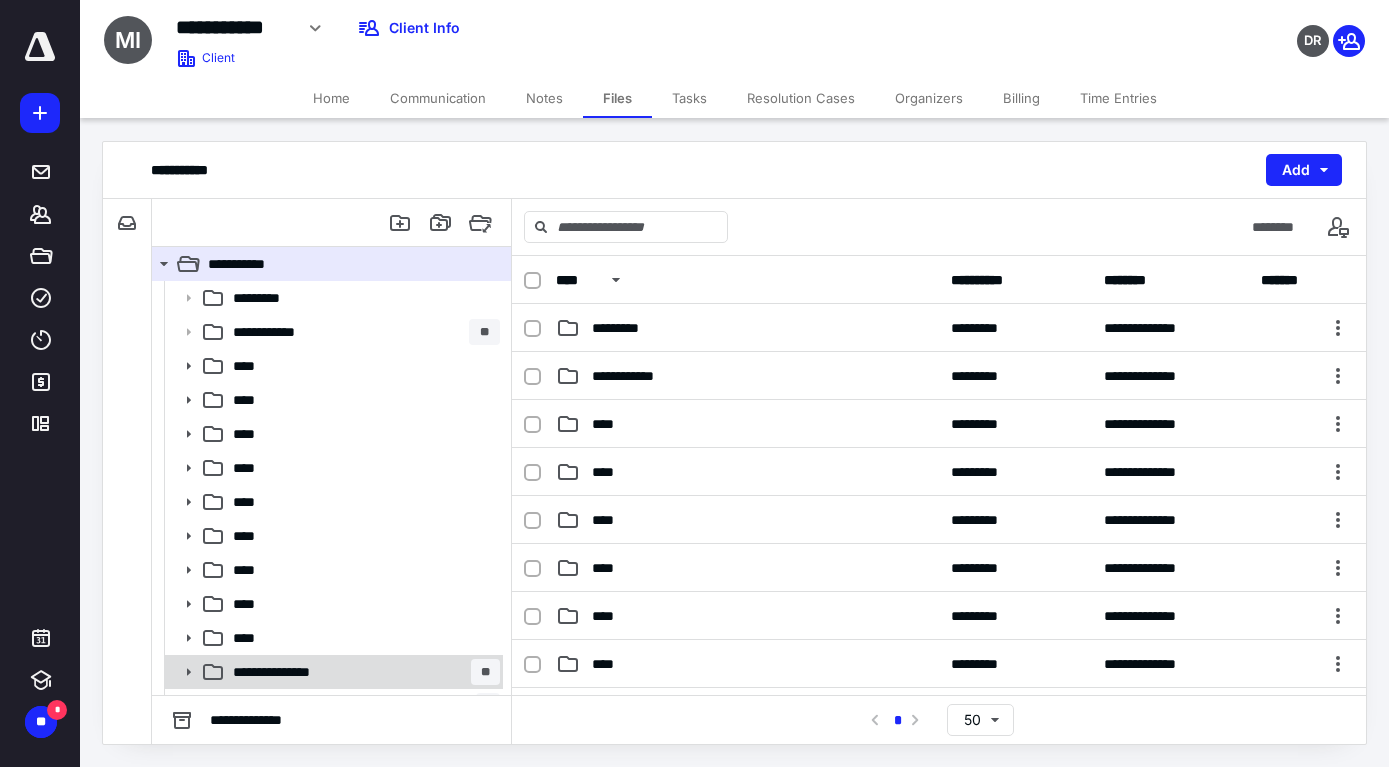 scroll, scrollTop: 96, scrollLeft: 0, axis: vertical 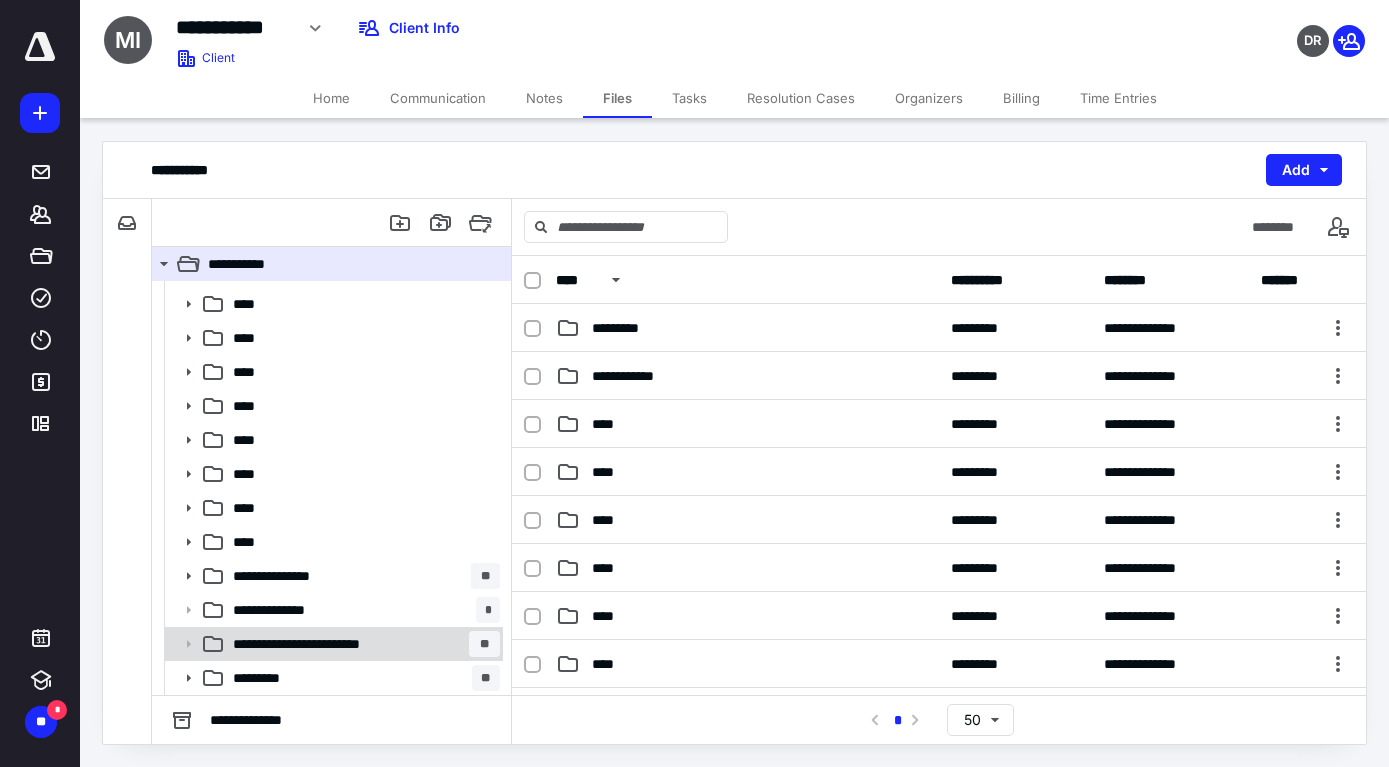 click 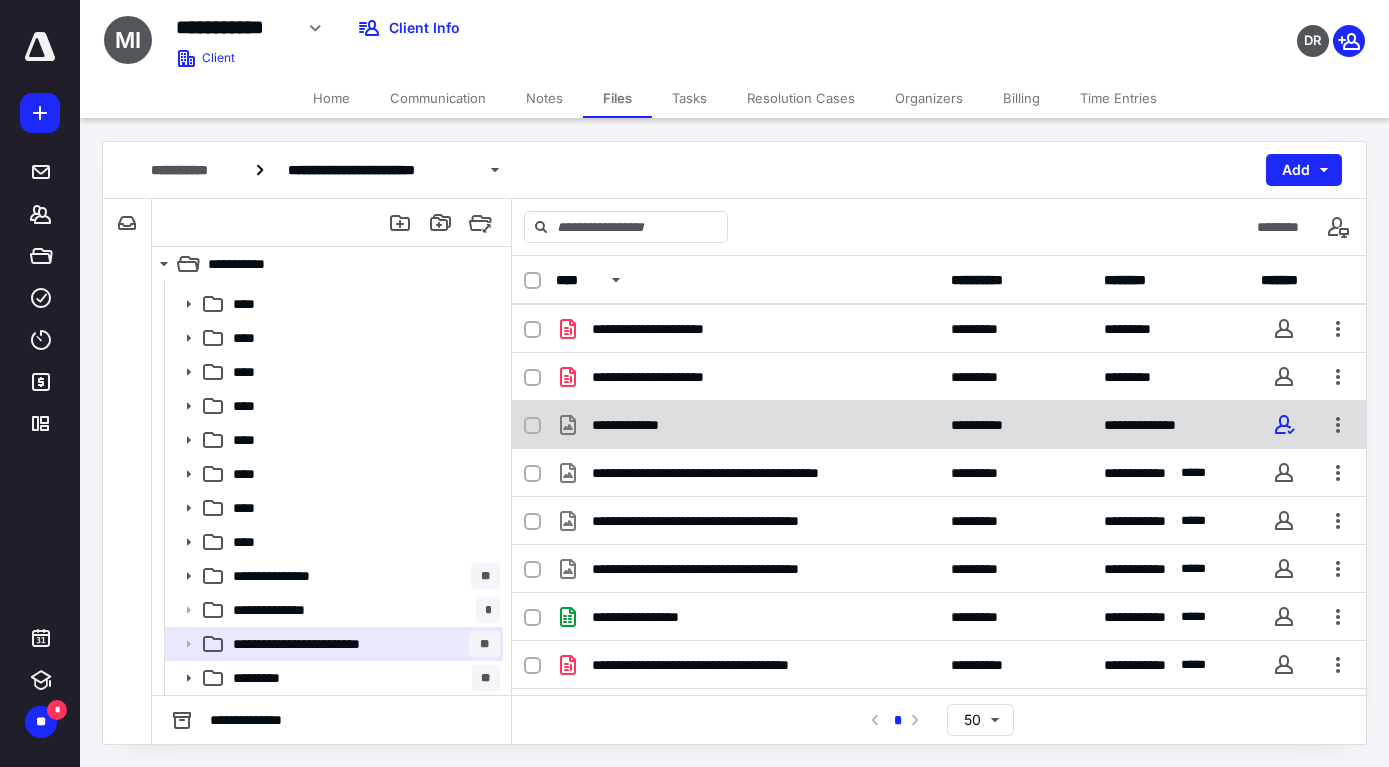 scroll, scrollTop: 672, scrollLeft: 0, axis: vertical 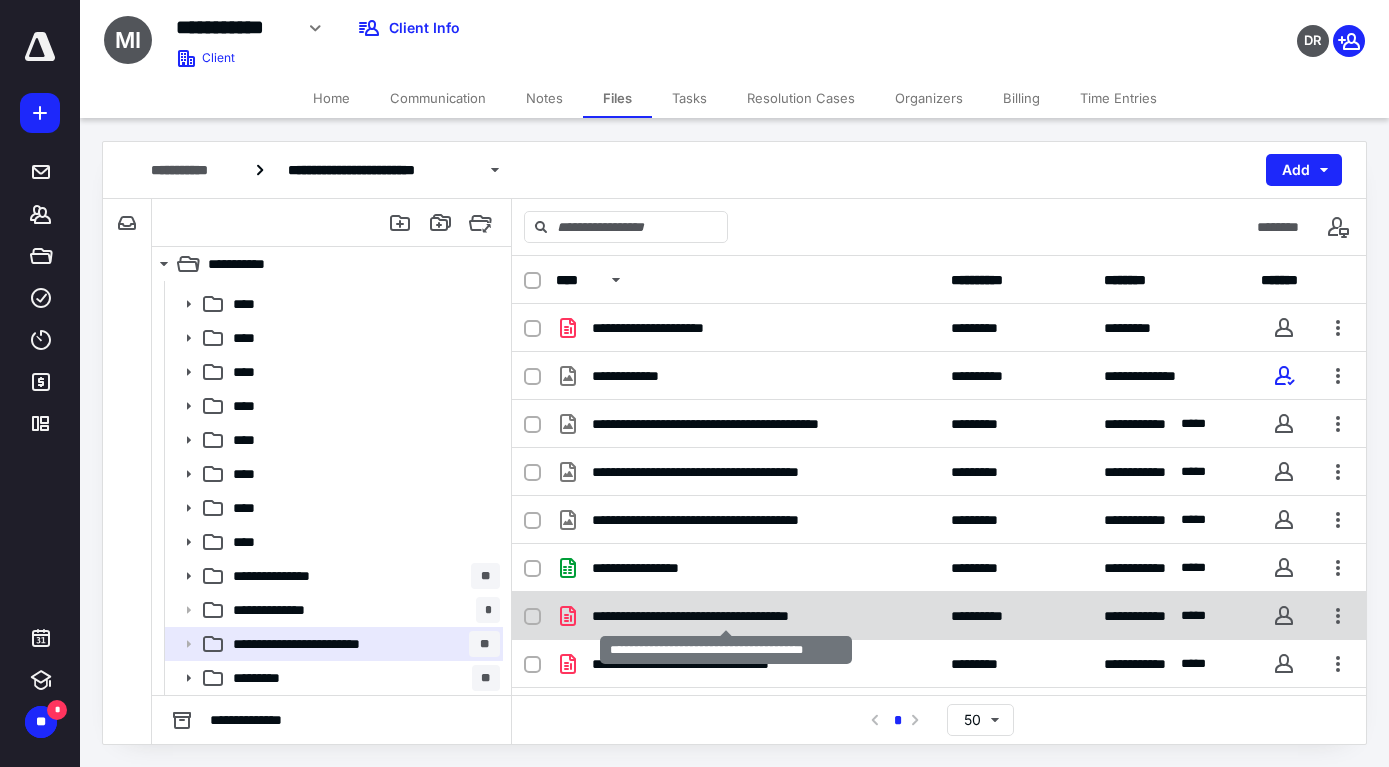 click on "**********" at bounding box center (726, 616) 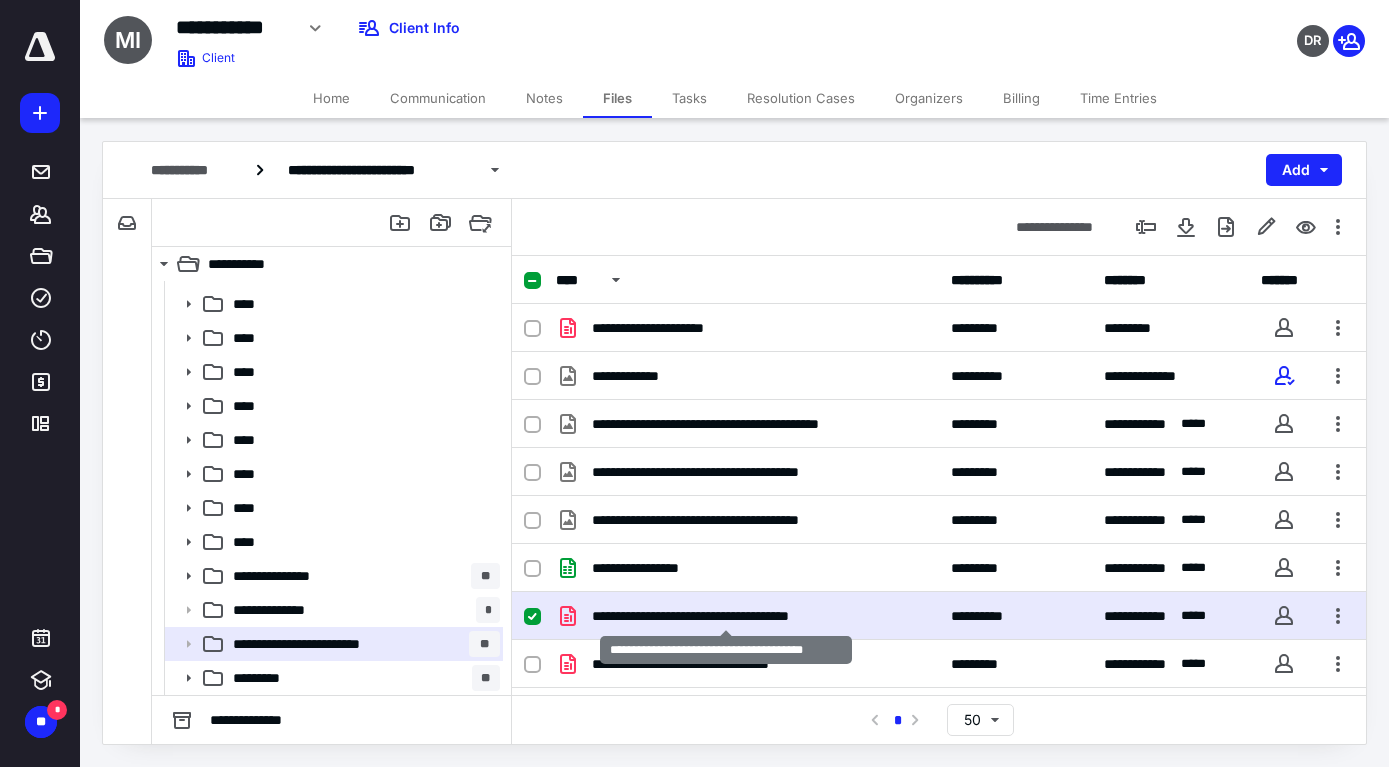 click on "**********" at bounding box center [726, 616] 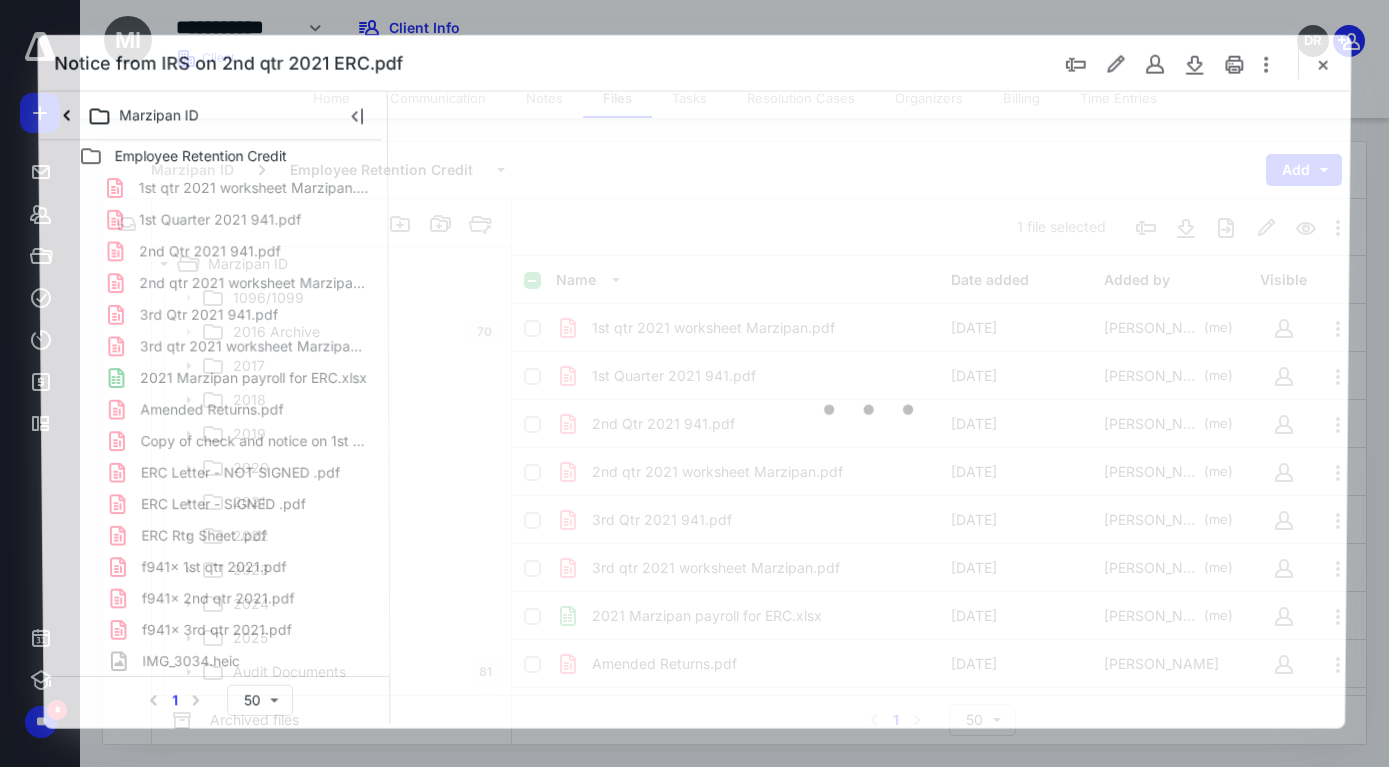 scroll, scrollTop: 96, scrollLeft: 0, axis: vertical 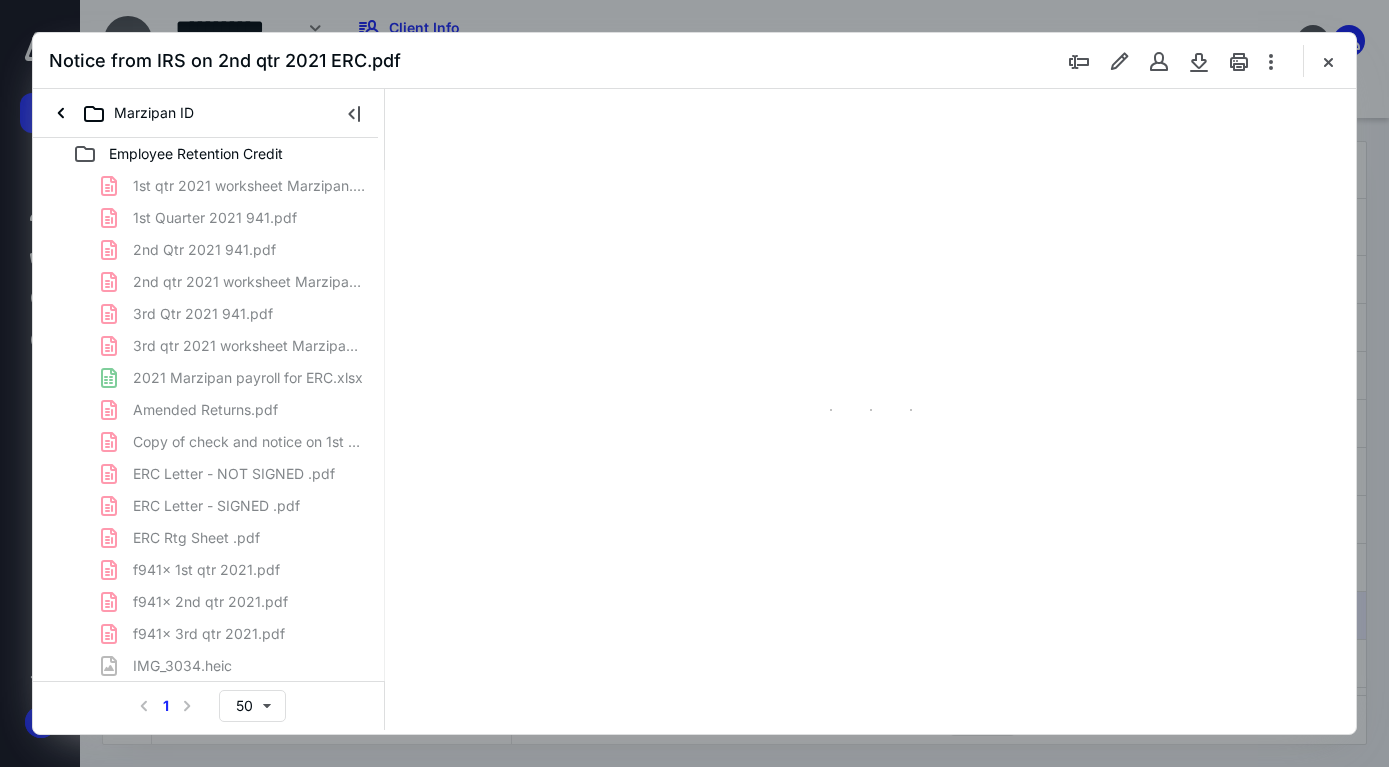 type on "71" 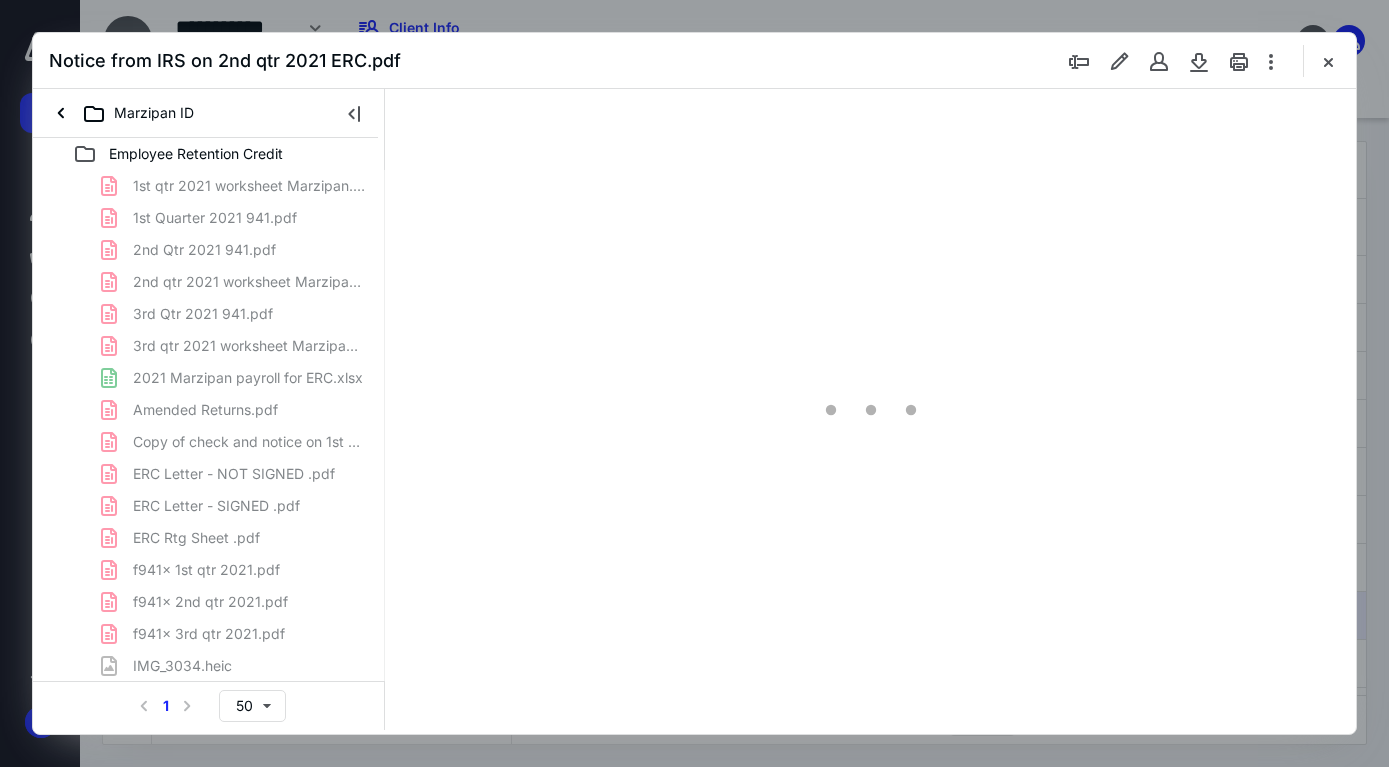 scroll, scrollTop: 0, scrollLeft: 0, axis: both 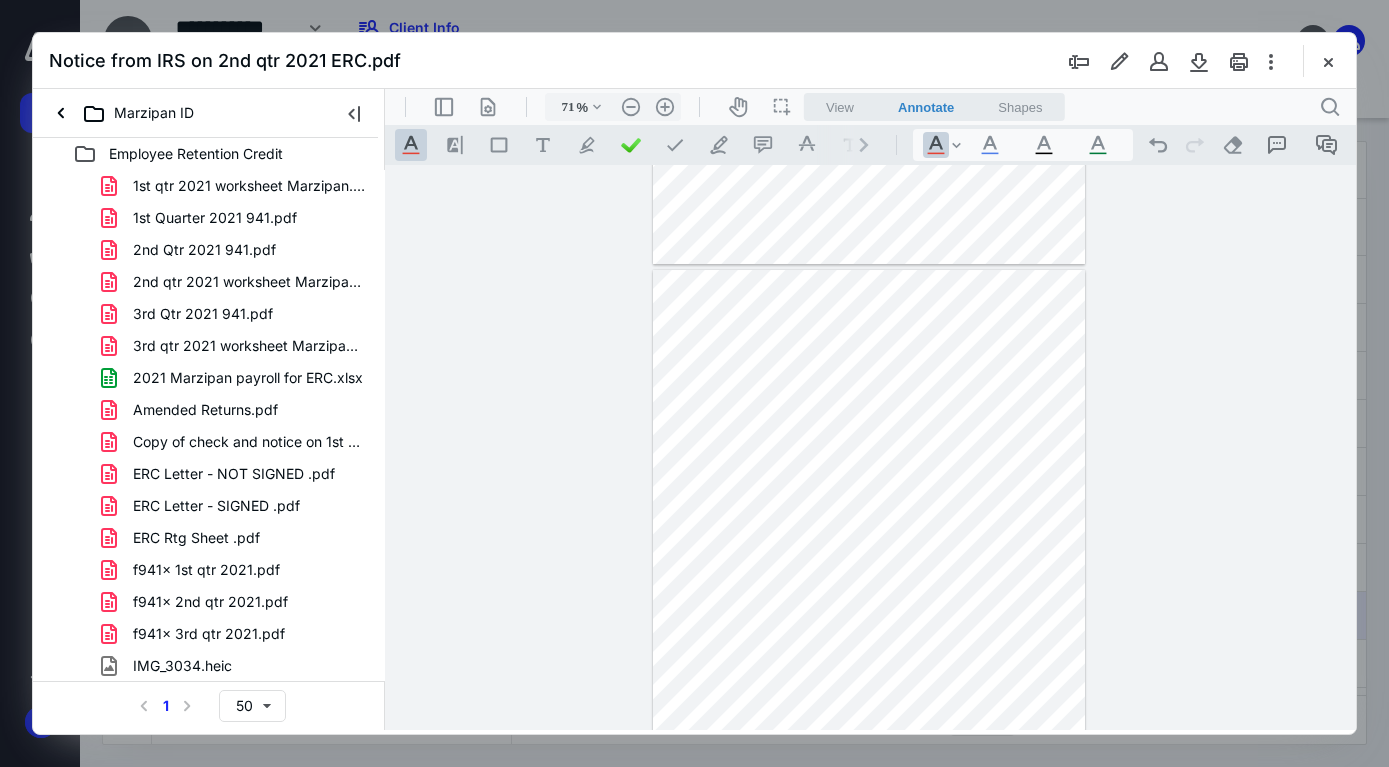 type on "*" 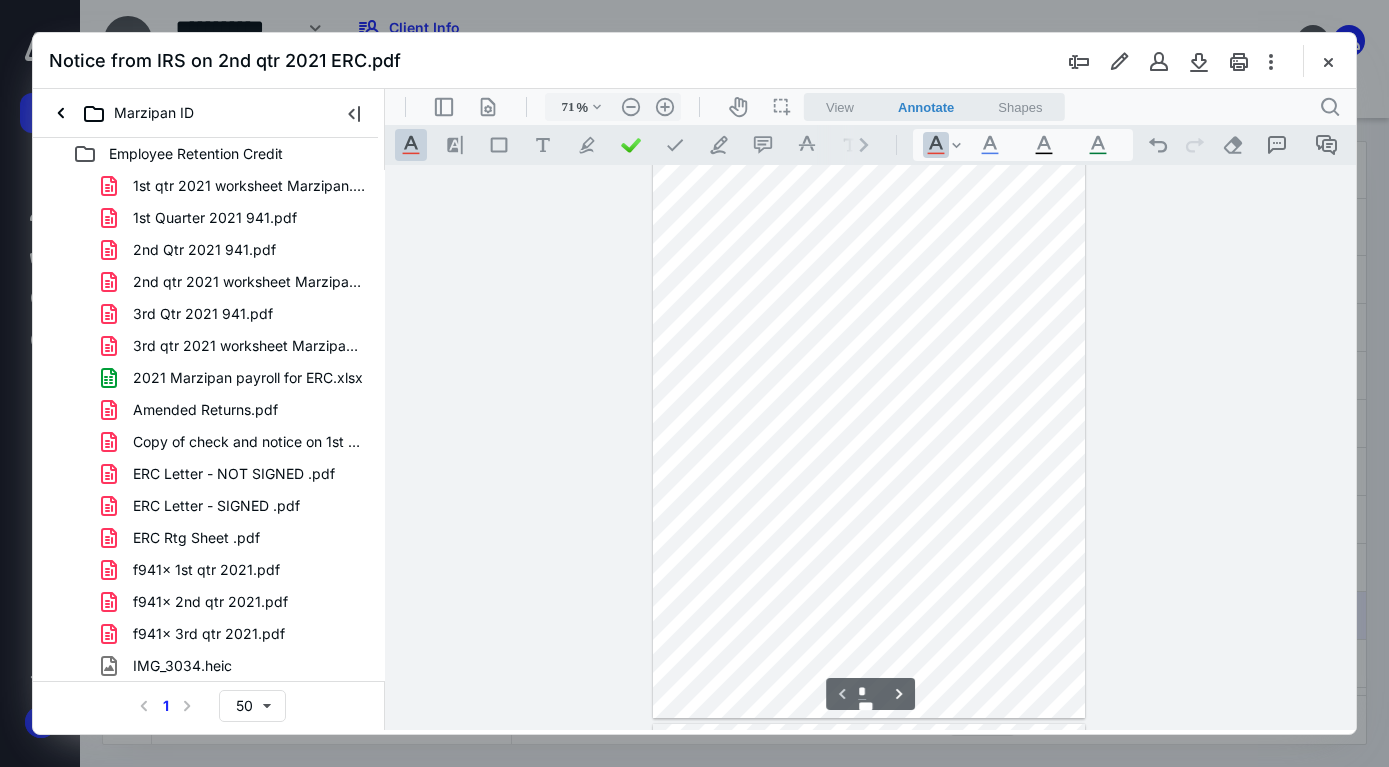 scroll, scrollTop: 0, scrollLeft: 0, axis: both 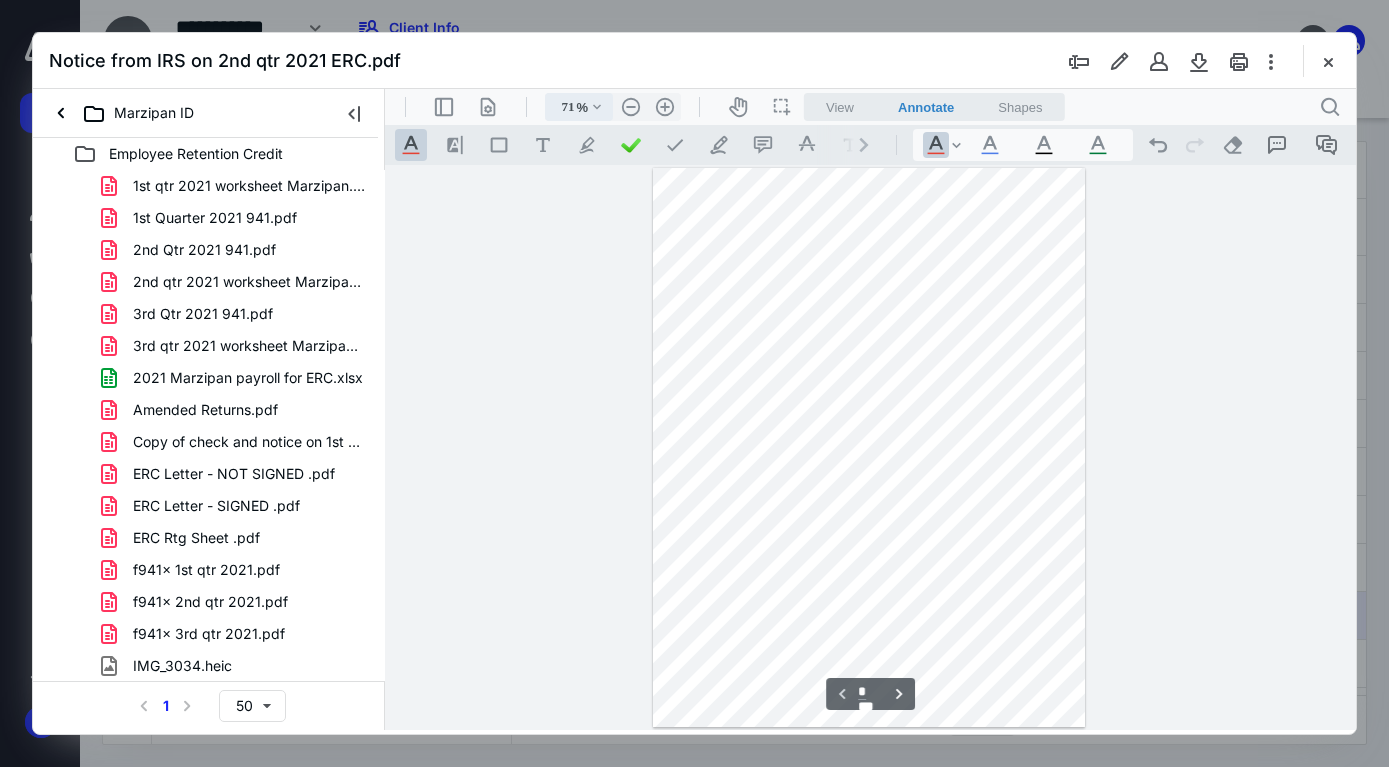 click on ".cls-1{fill:#abb0c4;} icon - chevron - down" at bounding box center (597, 107) 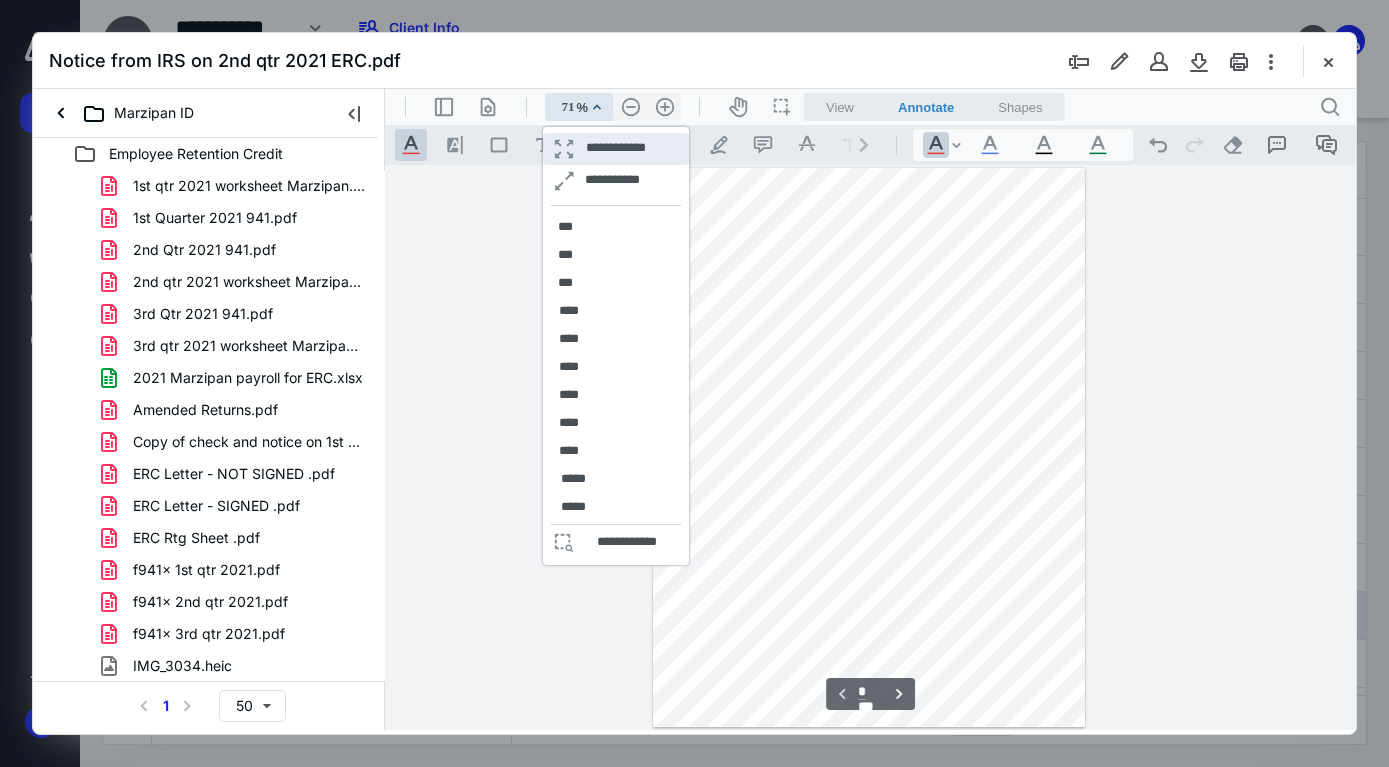 click on "**********" at bounding box center [615, 149] 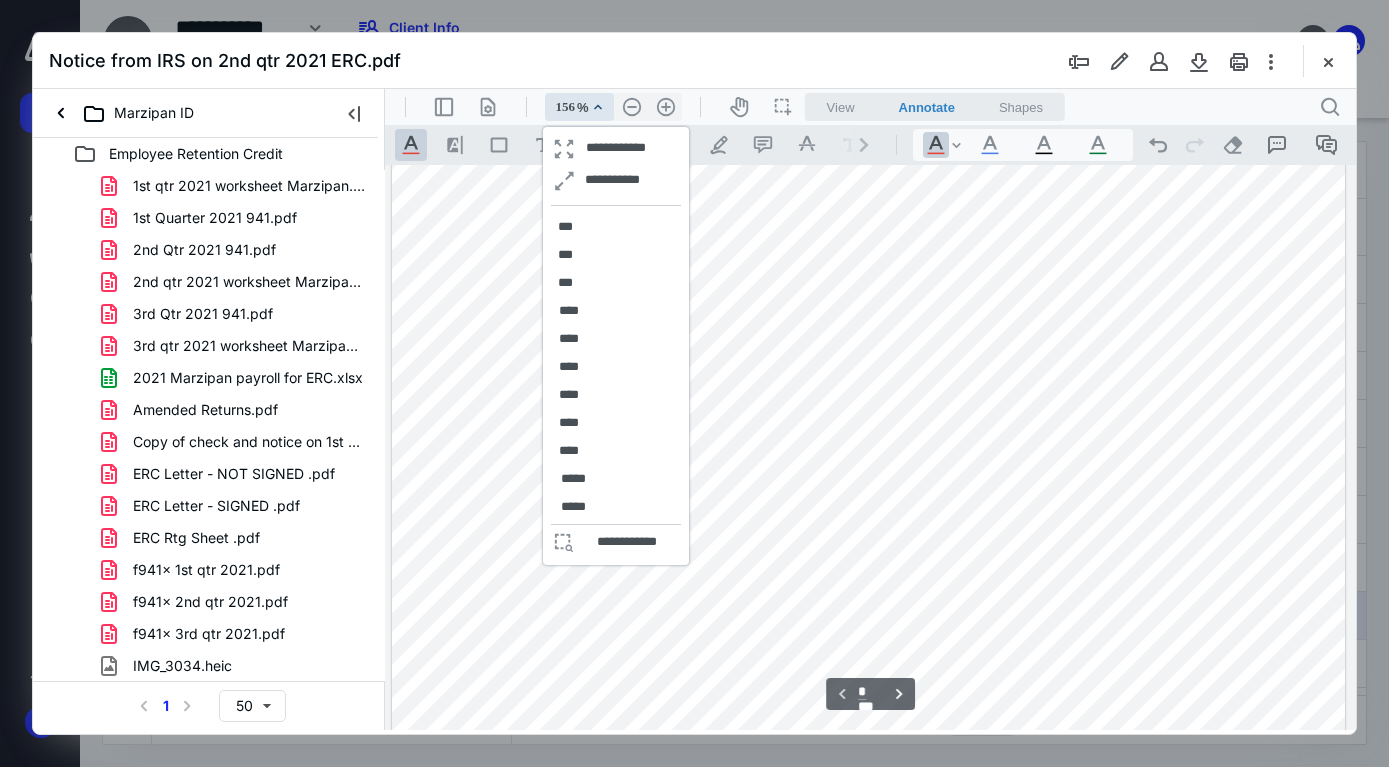 scroll, scrollTop: 384, scrollLeft: 0, axis: vertical 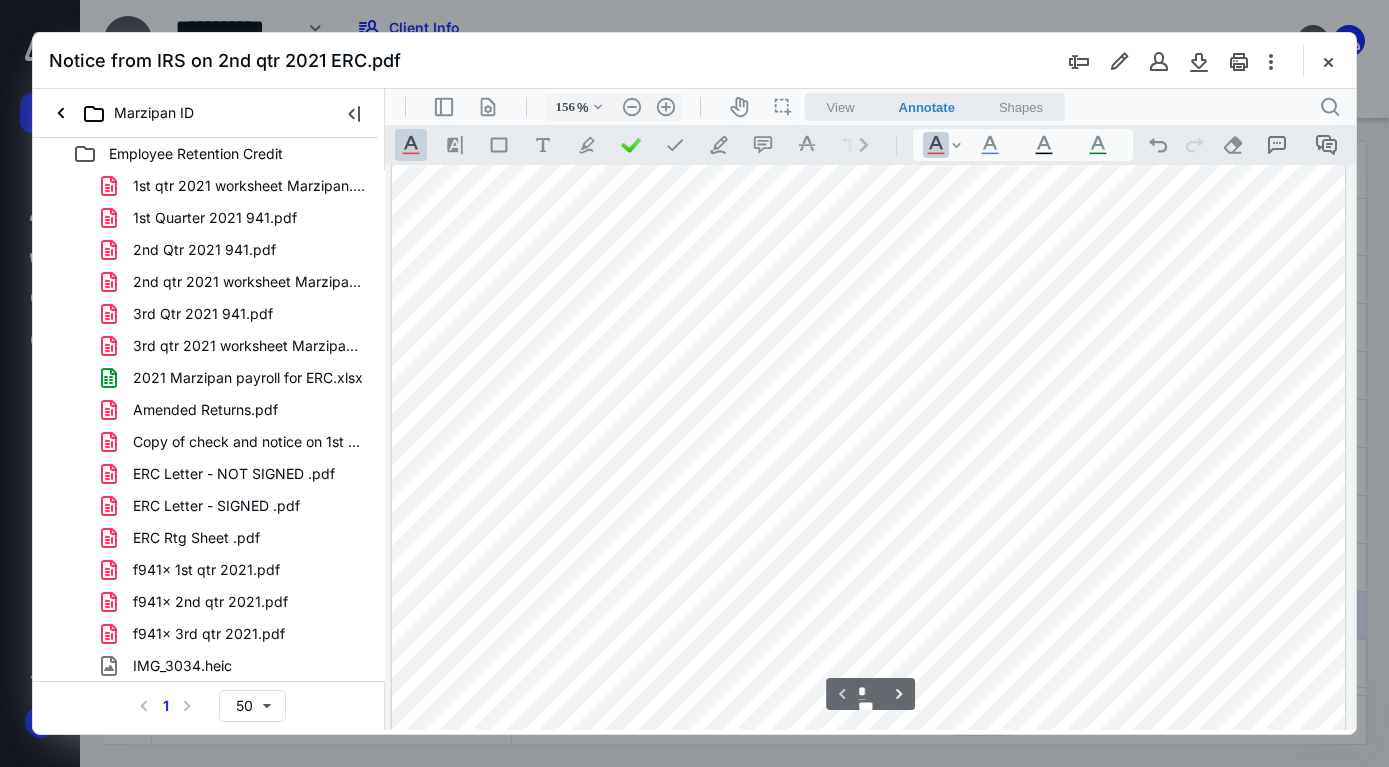 click at bounding box center (869, 404) 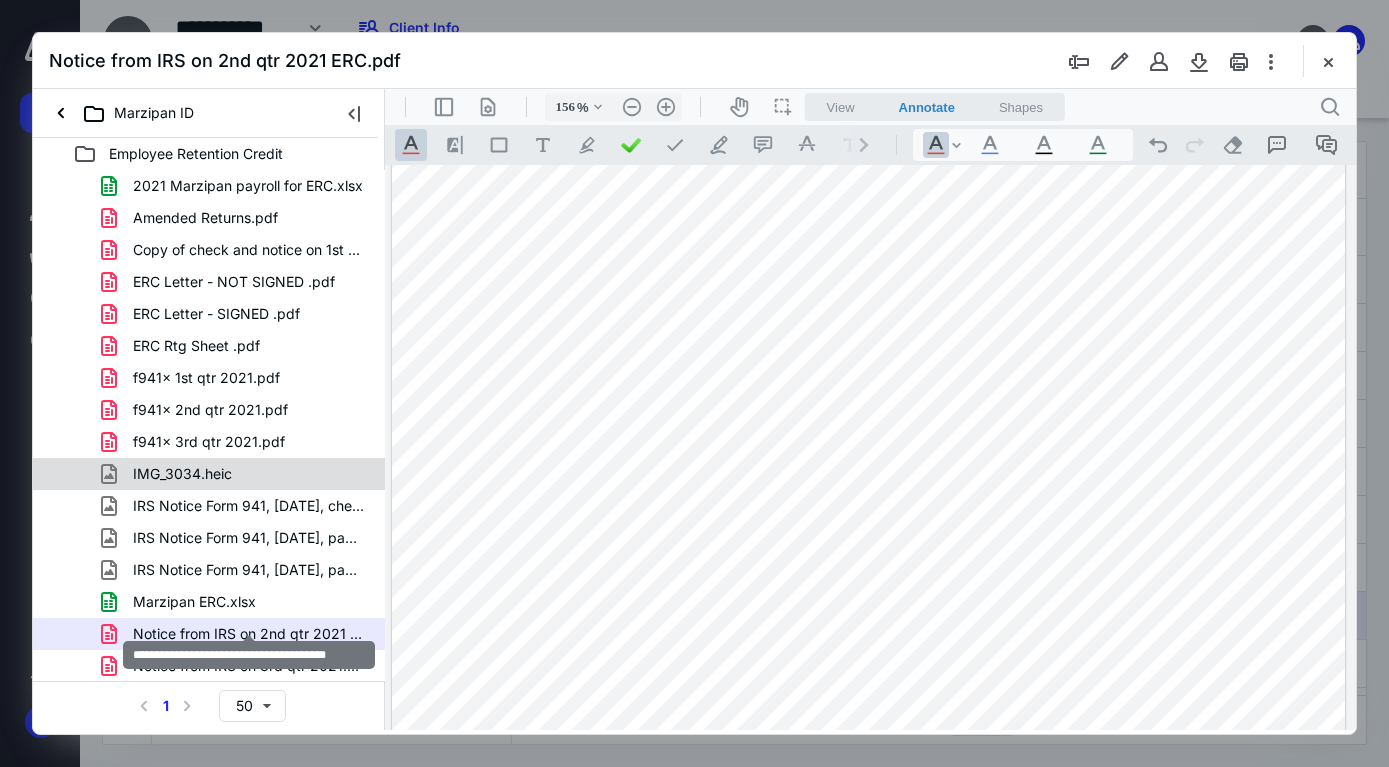 scroll, scrollTop: 225, scrollLeft: 0, axis: vertical 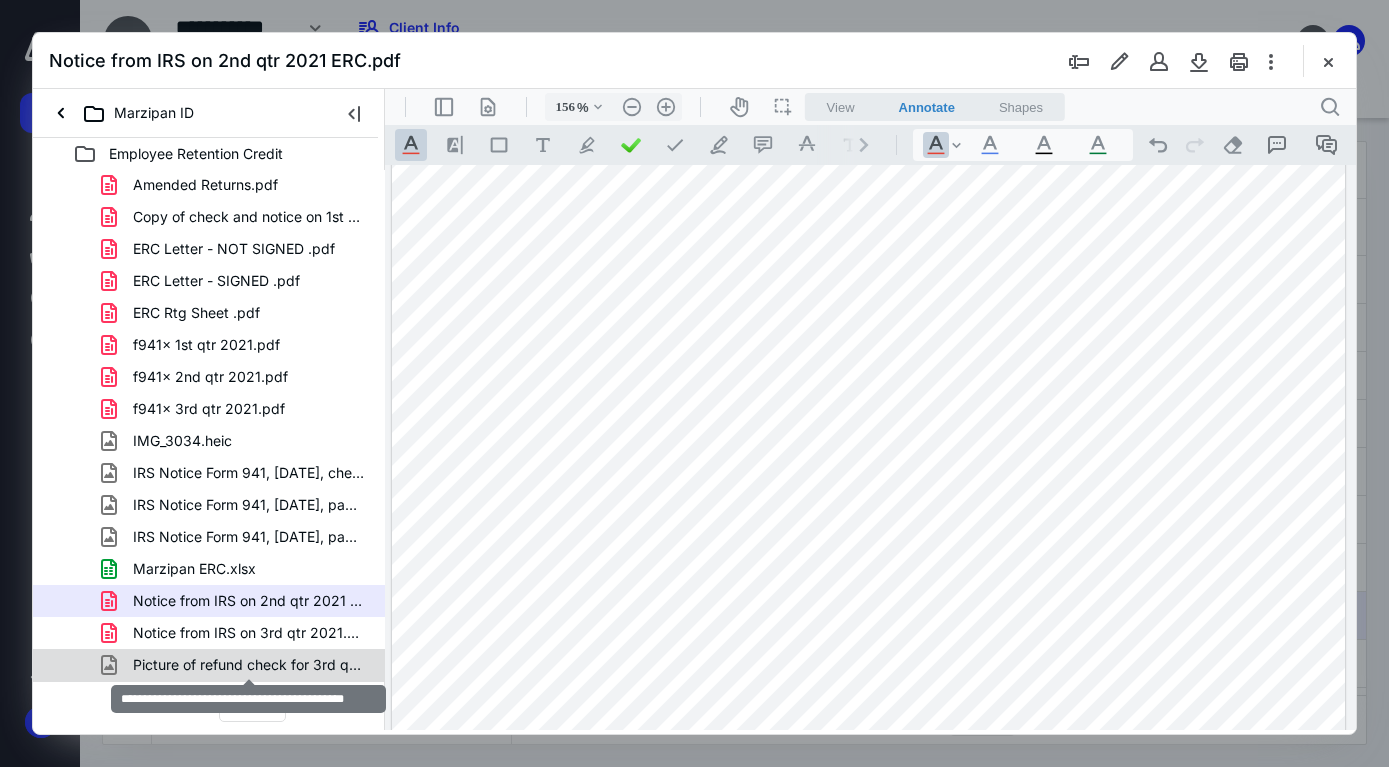 click on "Picture of refund check for 3rd qtr 2021.jpeg" at bounding box center (249, 665) 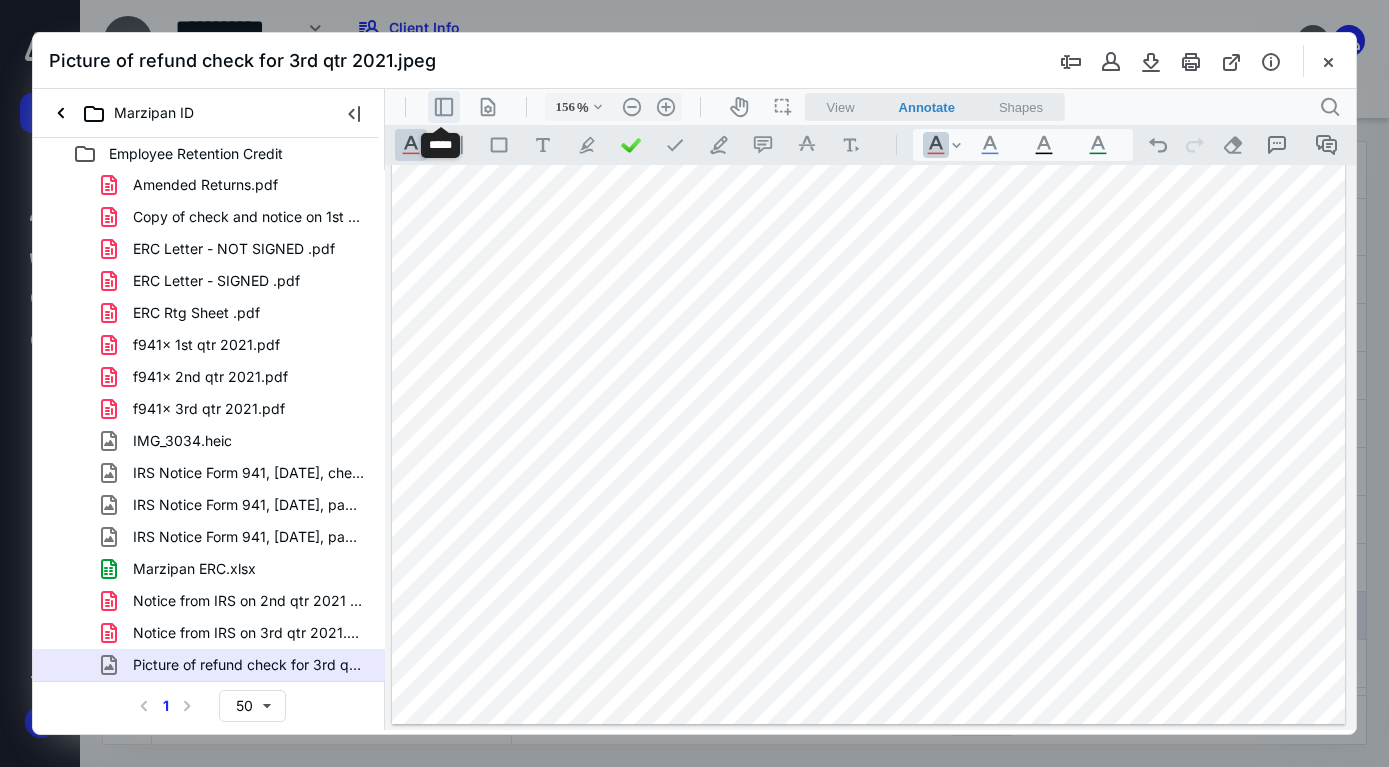 click on ".cls-1{fill:#abb0c4;} icon - header - sidebar - line" at bounding box center (444, 107) 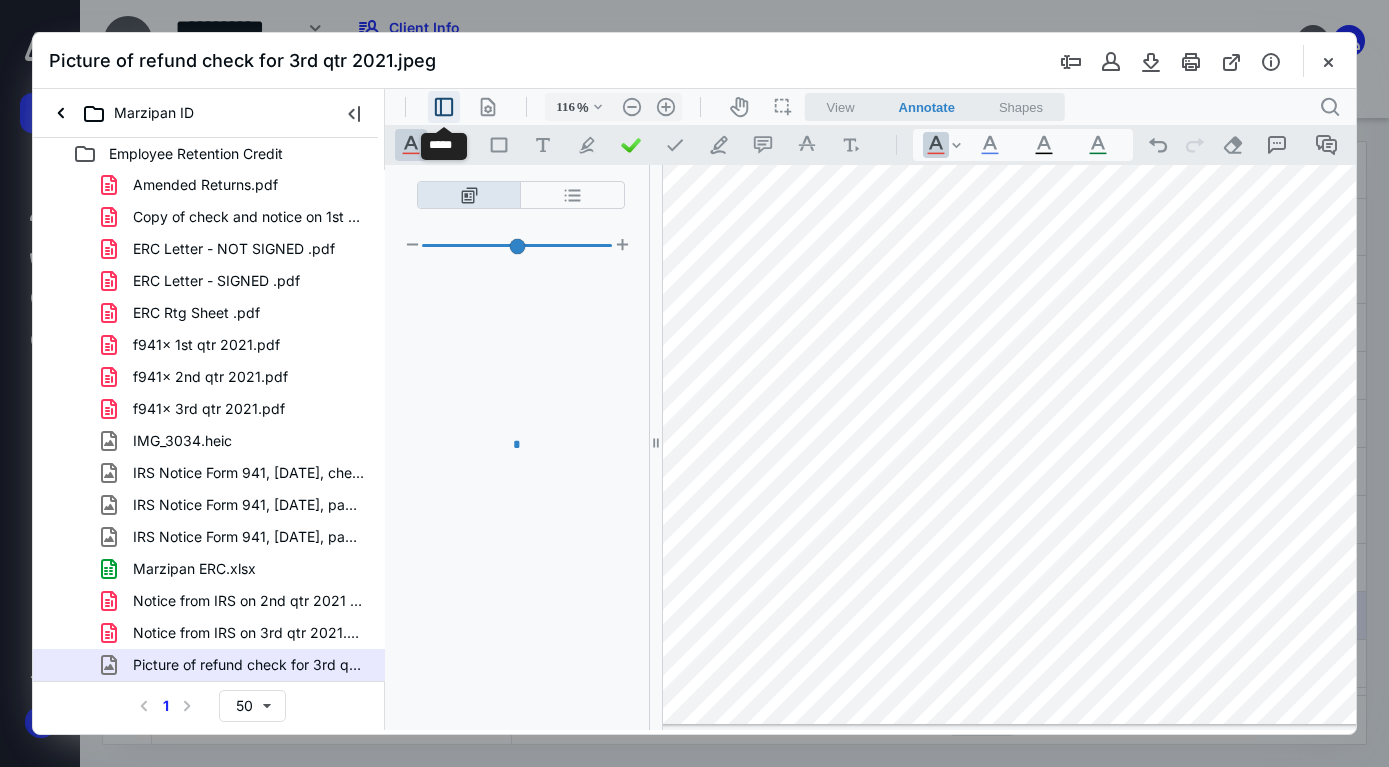 type on "112" 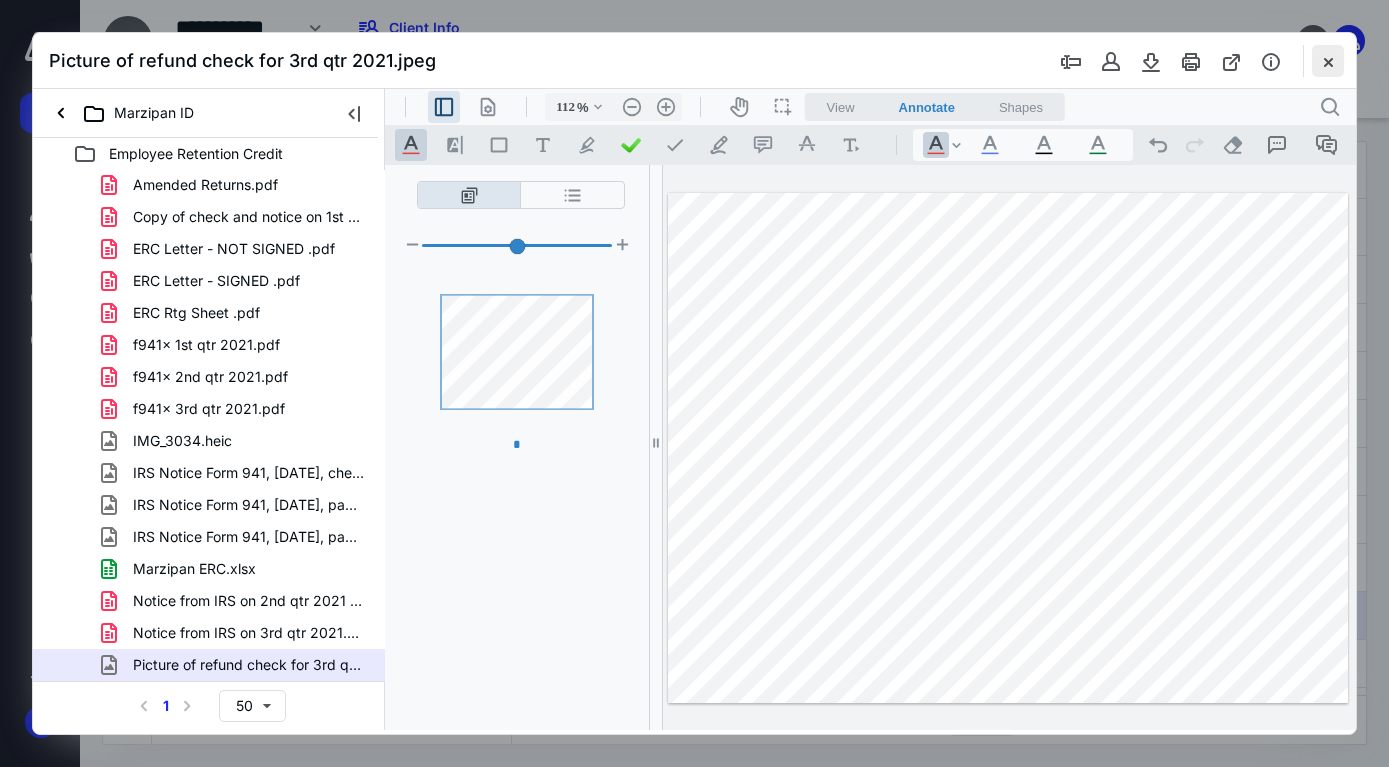 click at bounding box center (1328, 61) 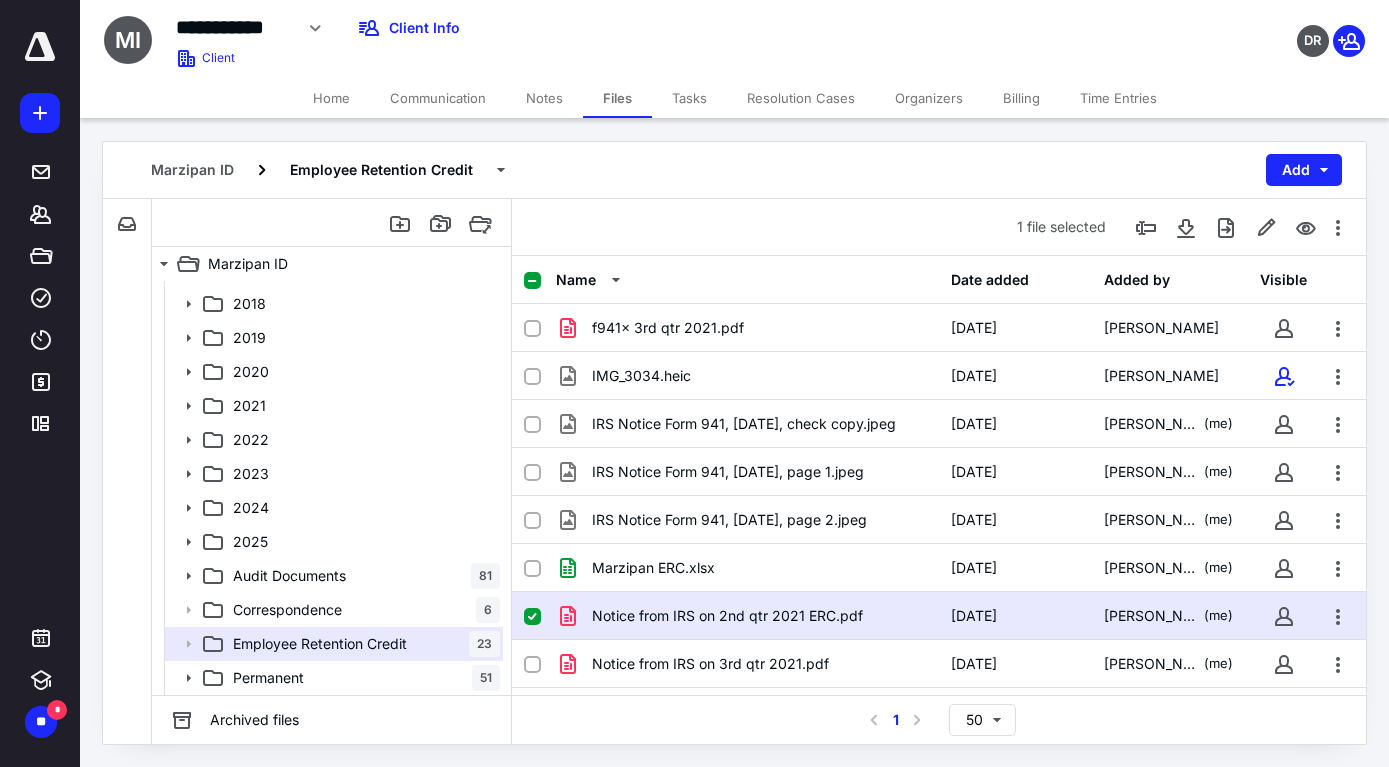 click on "Billing" at bounding box center [1021, 98] 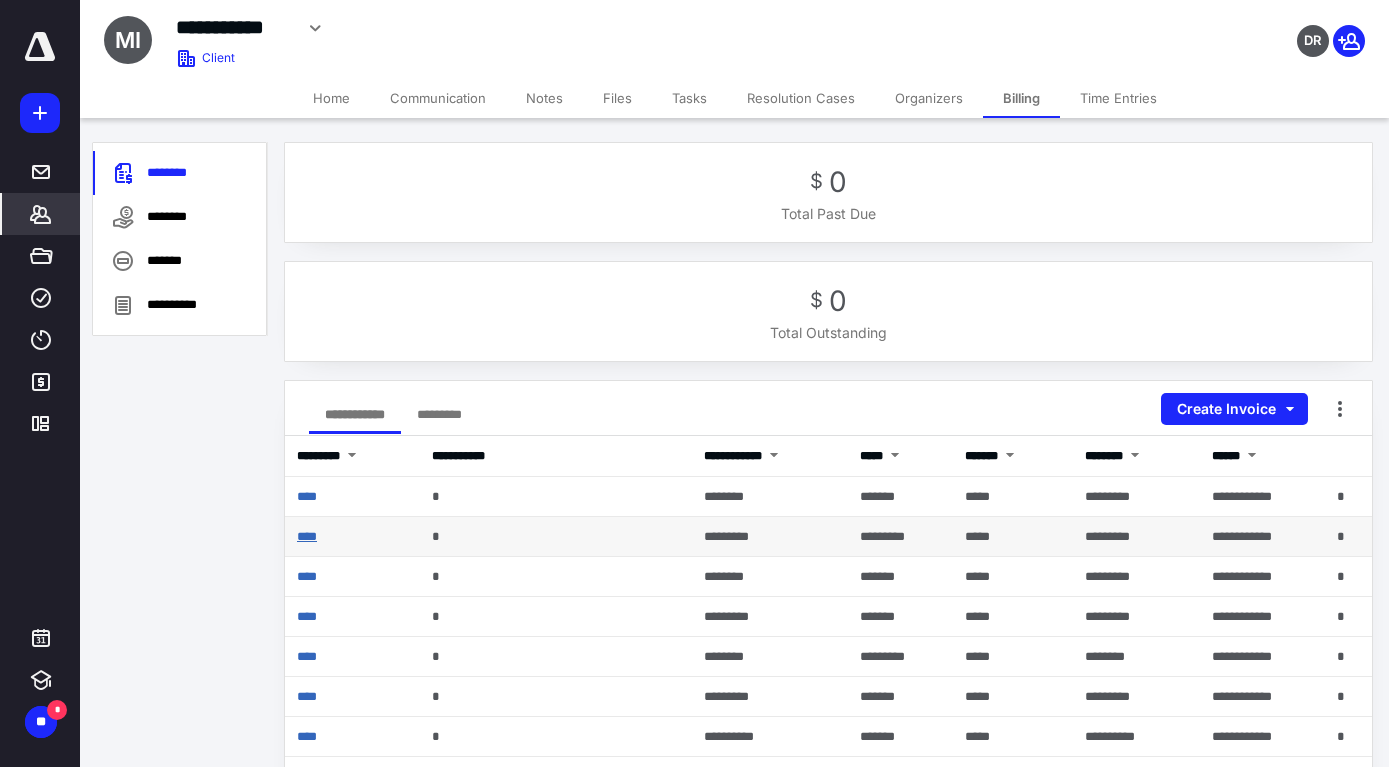 click on "****" at bounding box center [307, 536] 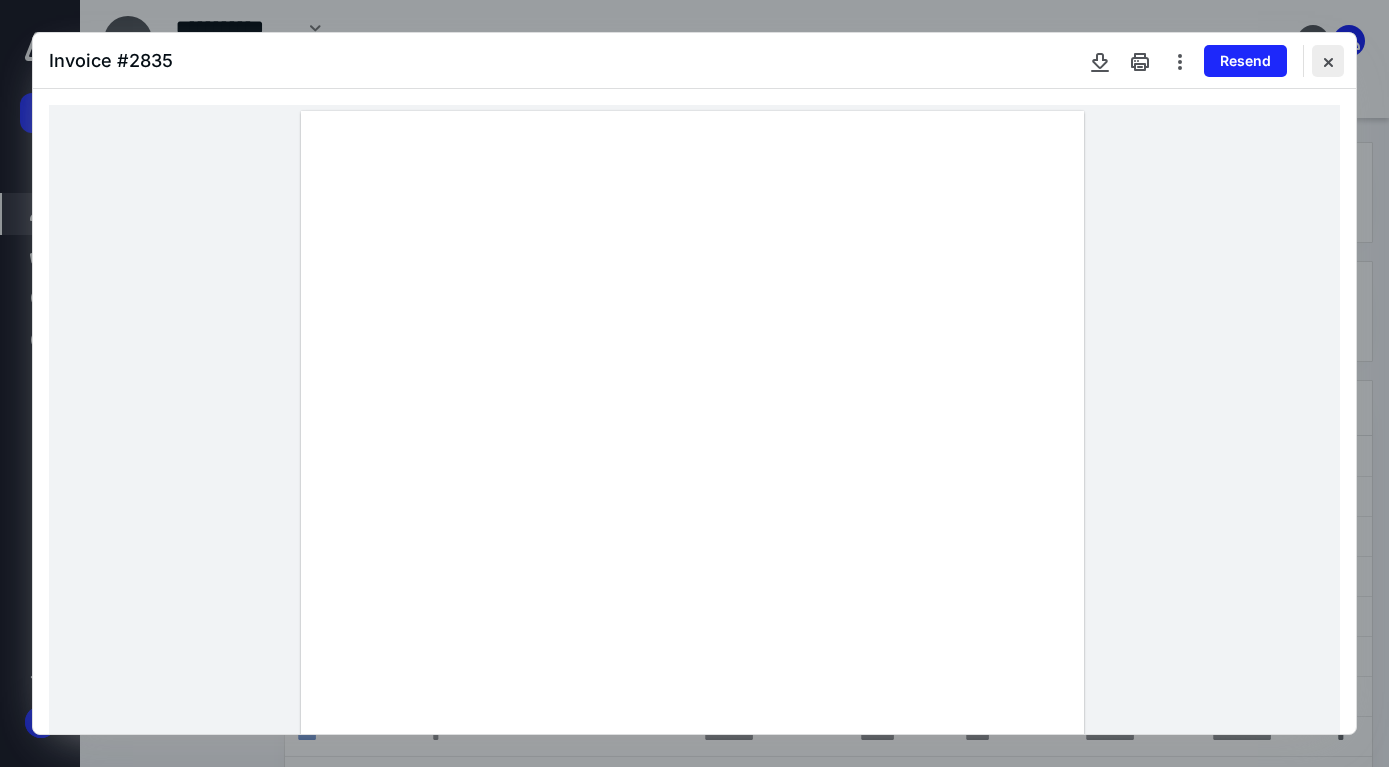 click at bounding box center (1328, 61) 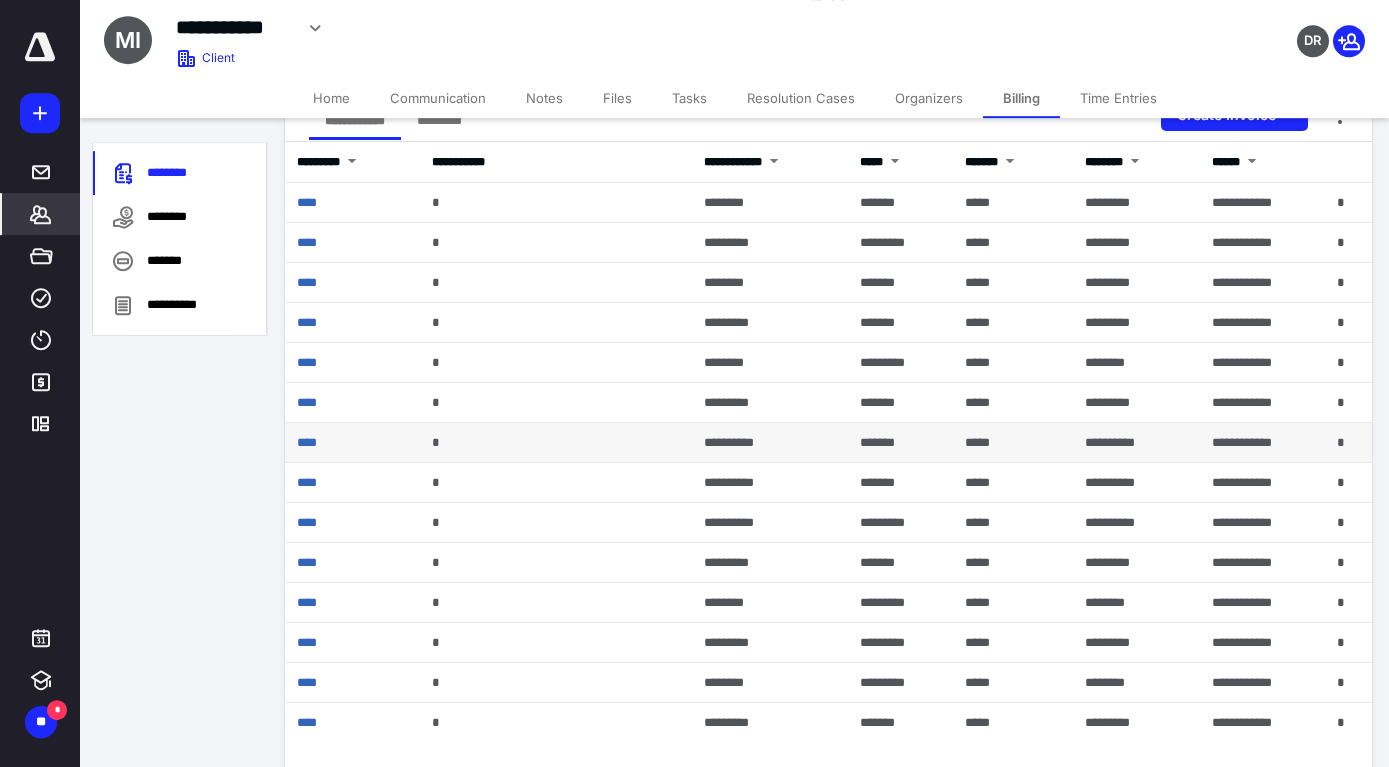 scroll, scrollTop: 306, scrollLeft: 0, axis: vertical 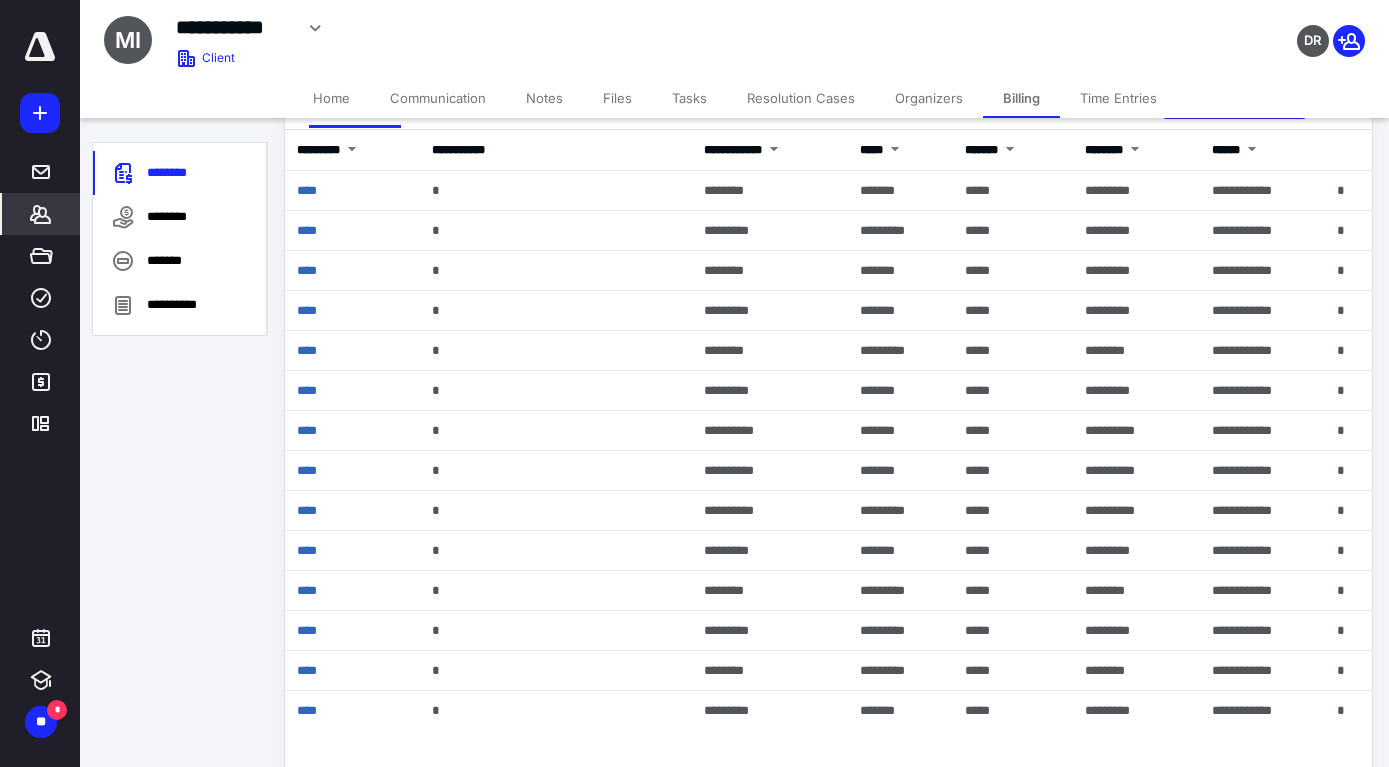 click on "Files" at bounding box center (617, 98) 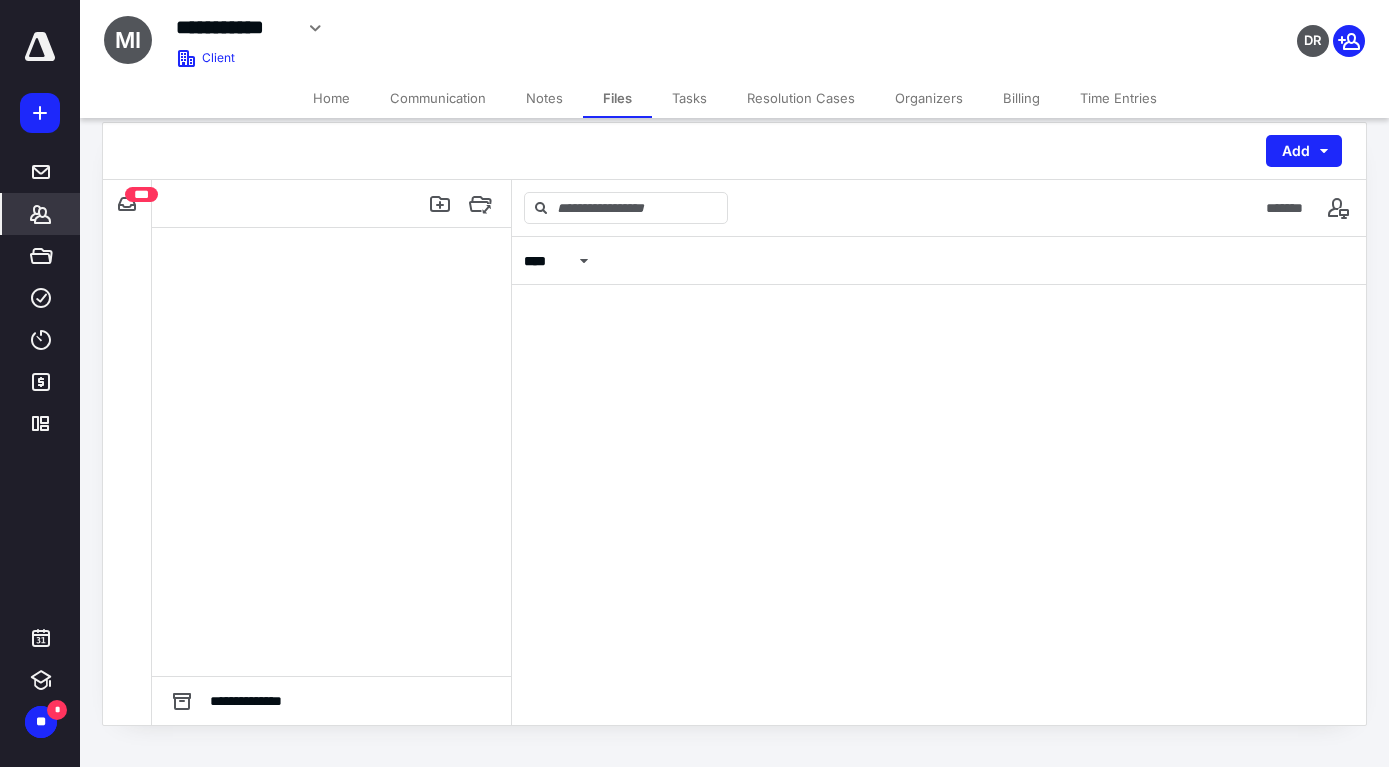 scroll, scrollTop: 0, scrollLeft: 0, axis: both 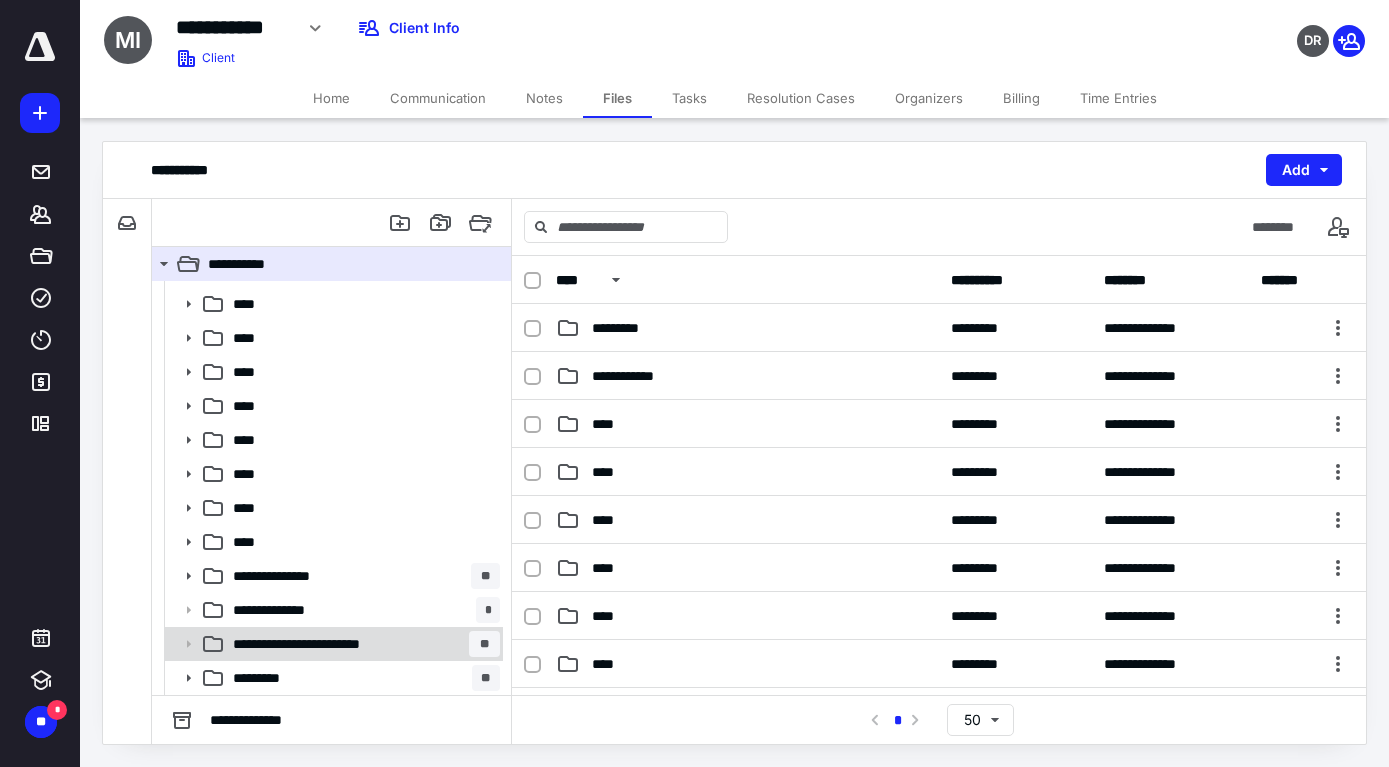 click 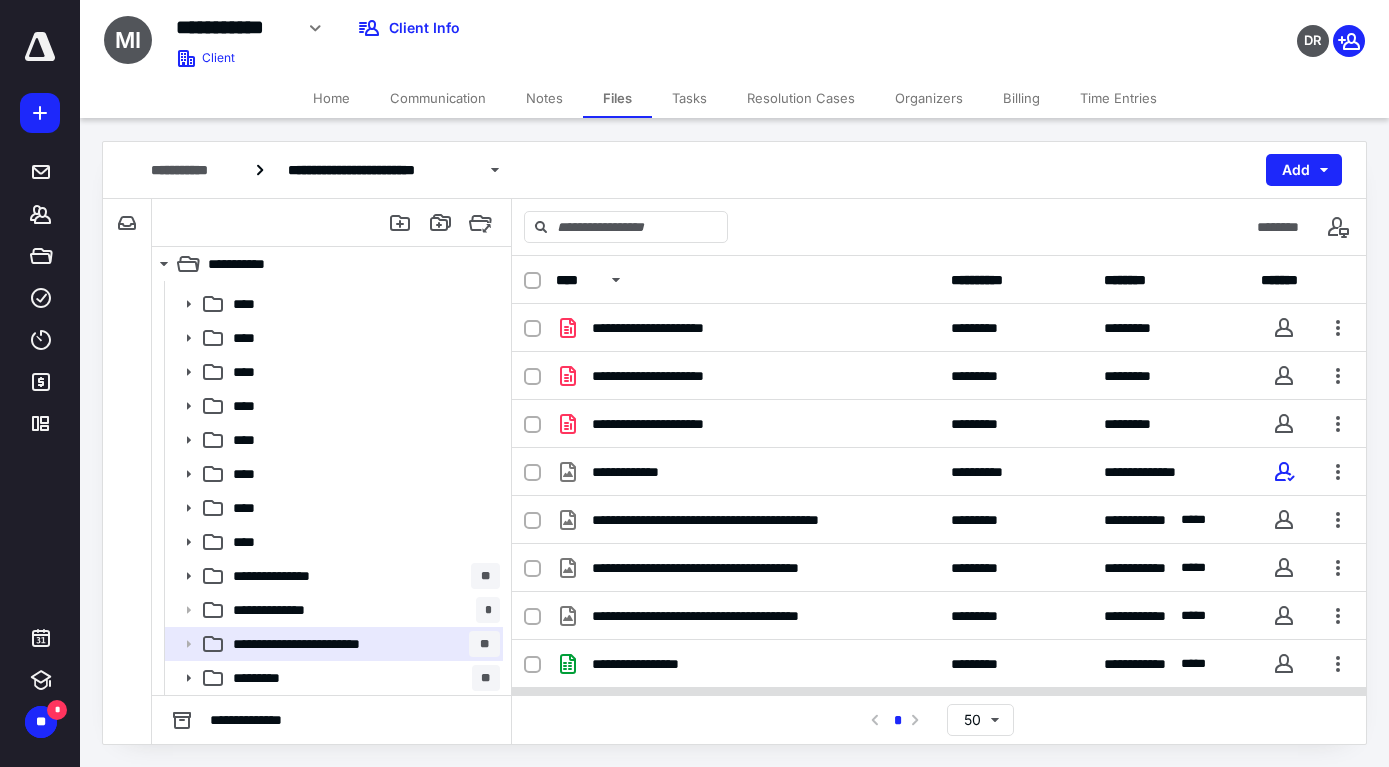 scroll, scrollTop: 713, scrollLeft: 0, axis: vertical 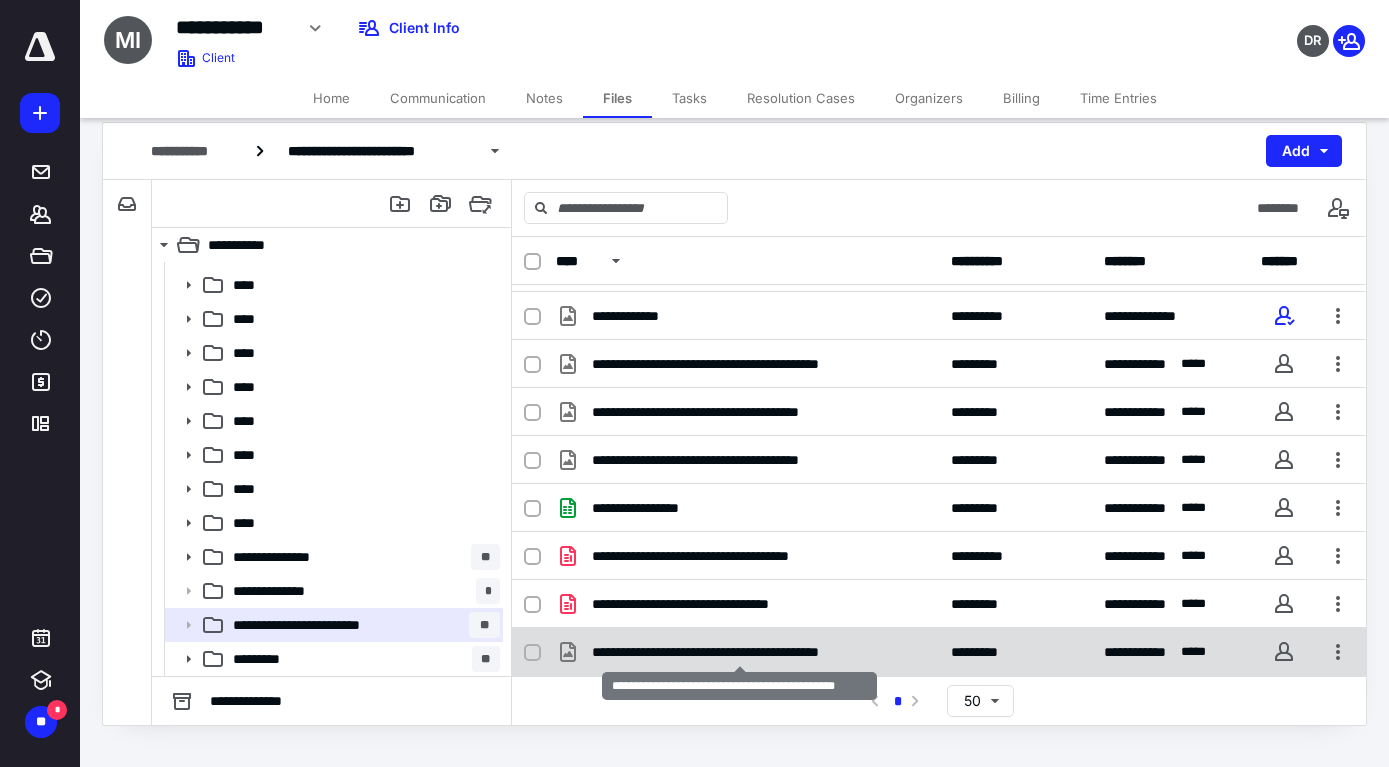 click on "**********" at bounding box center [739, 652] 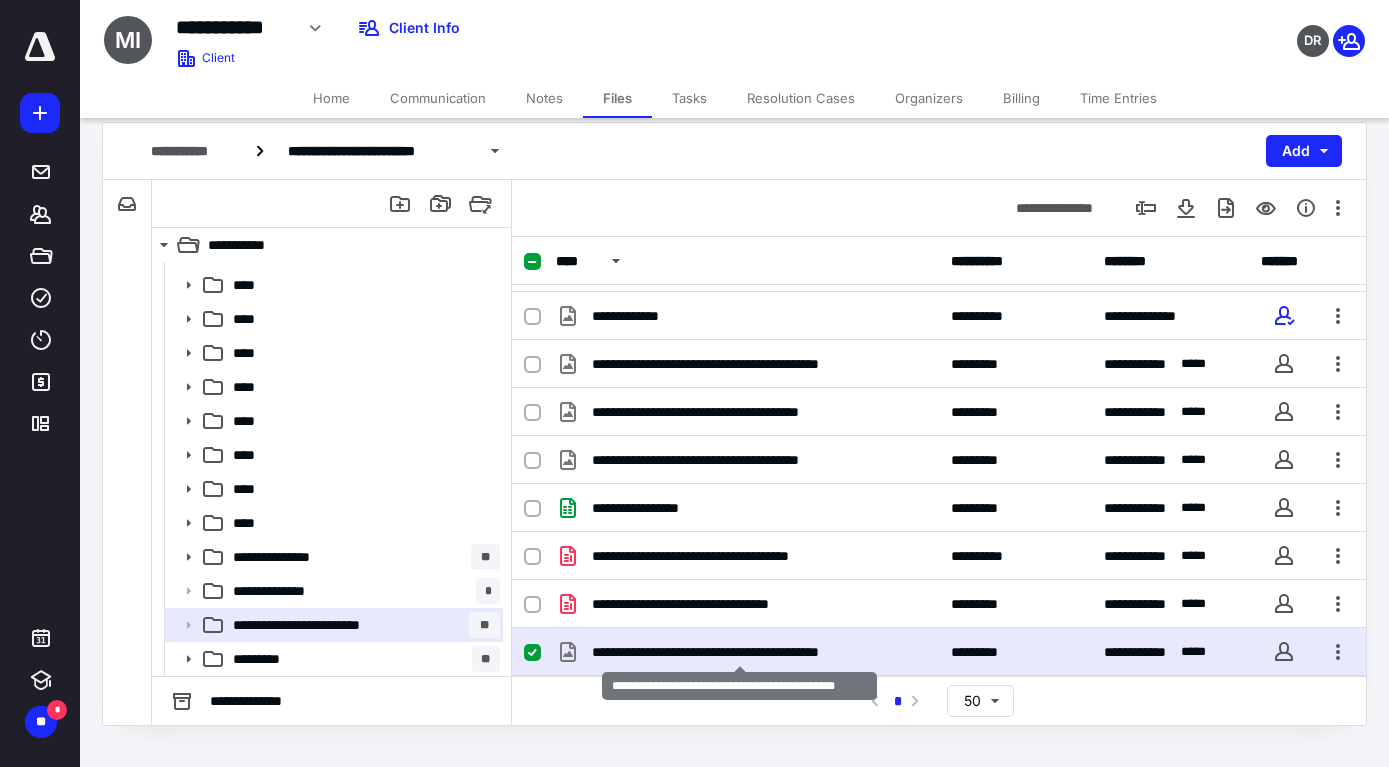 click on "**********" at bounding box center [739, 652] 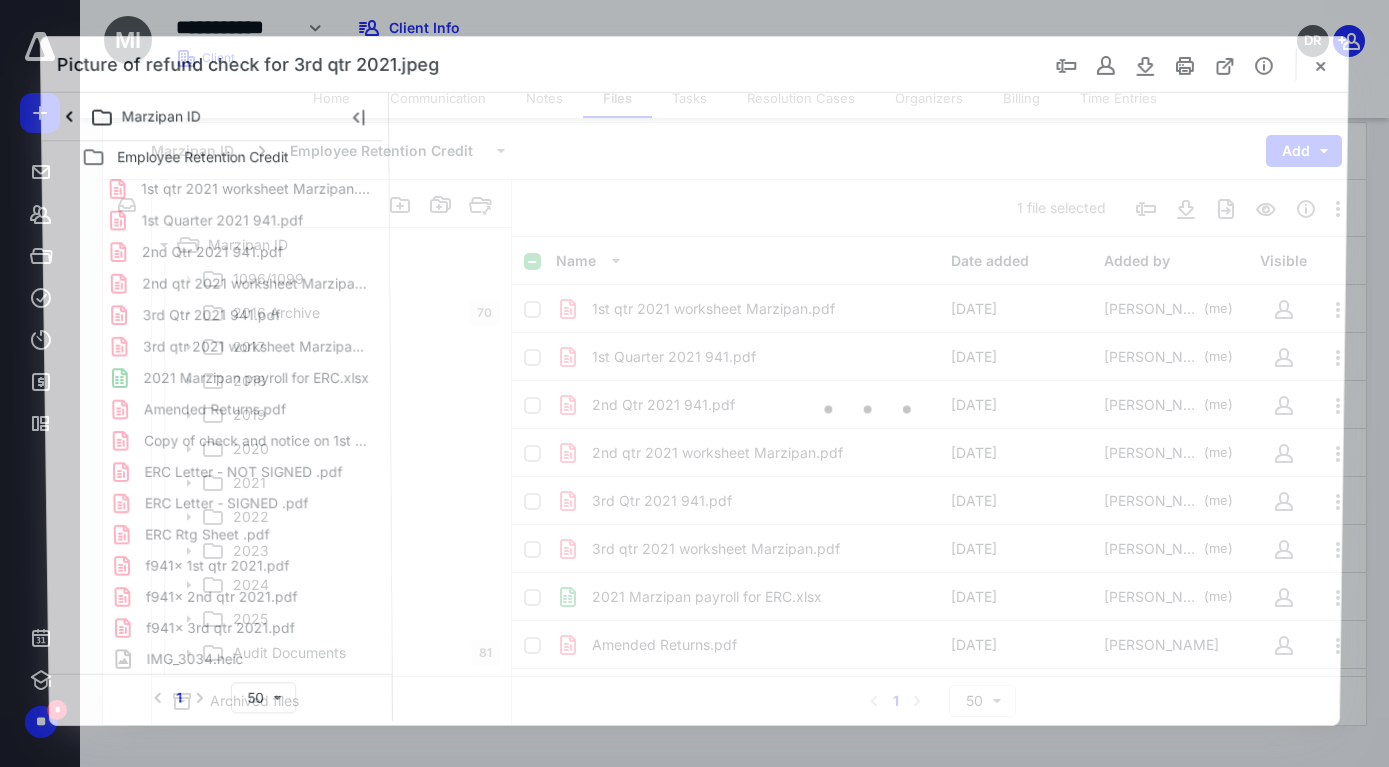 scroll, scrollTop: 96, scrollLeft: 0, axis: vertical 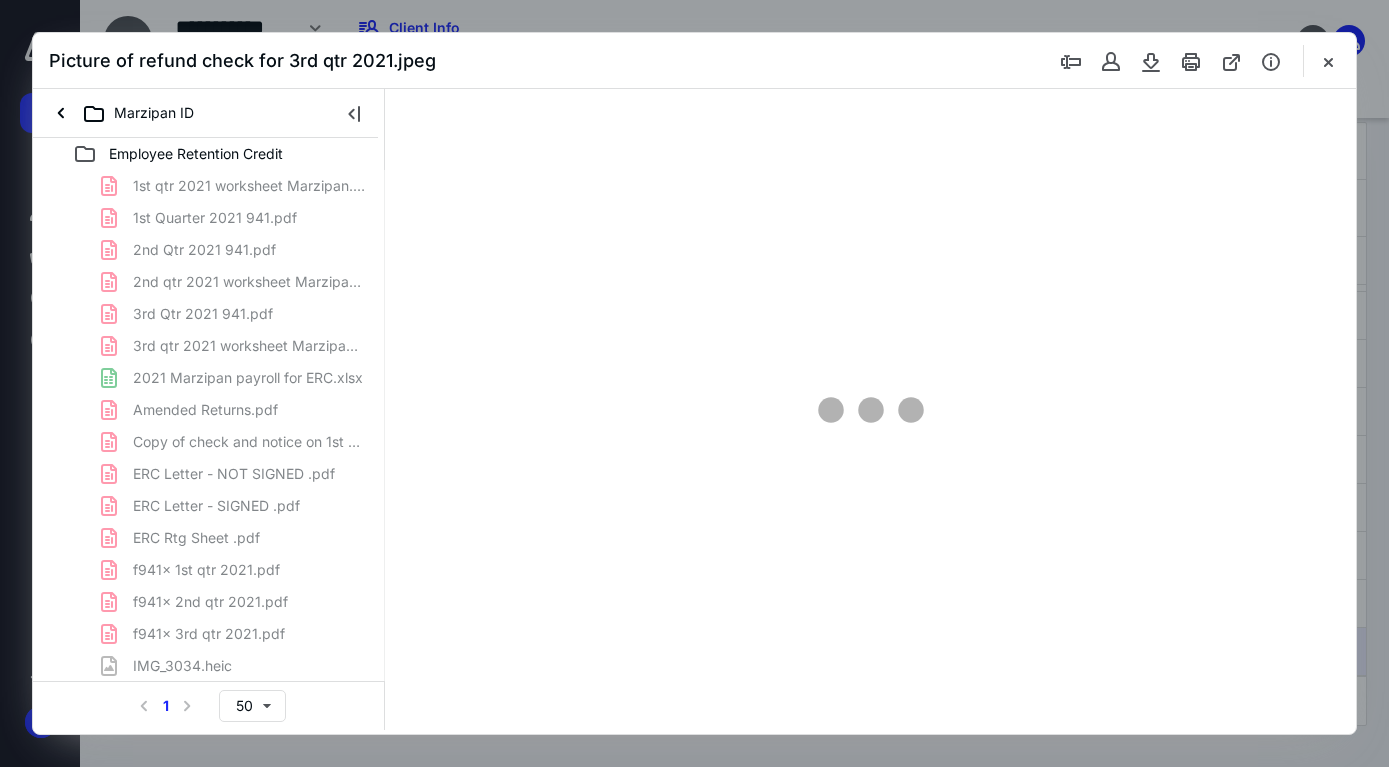 type on "156" 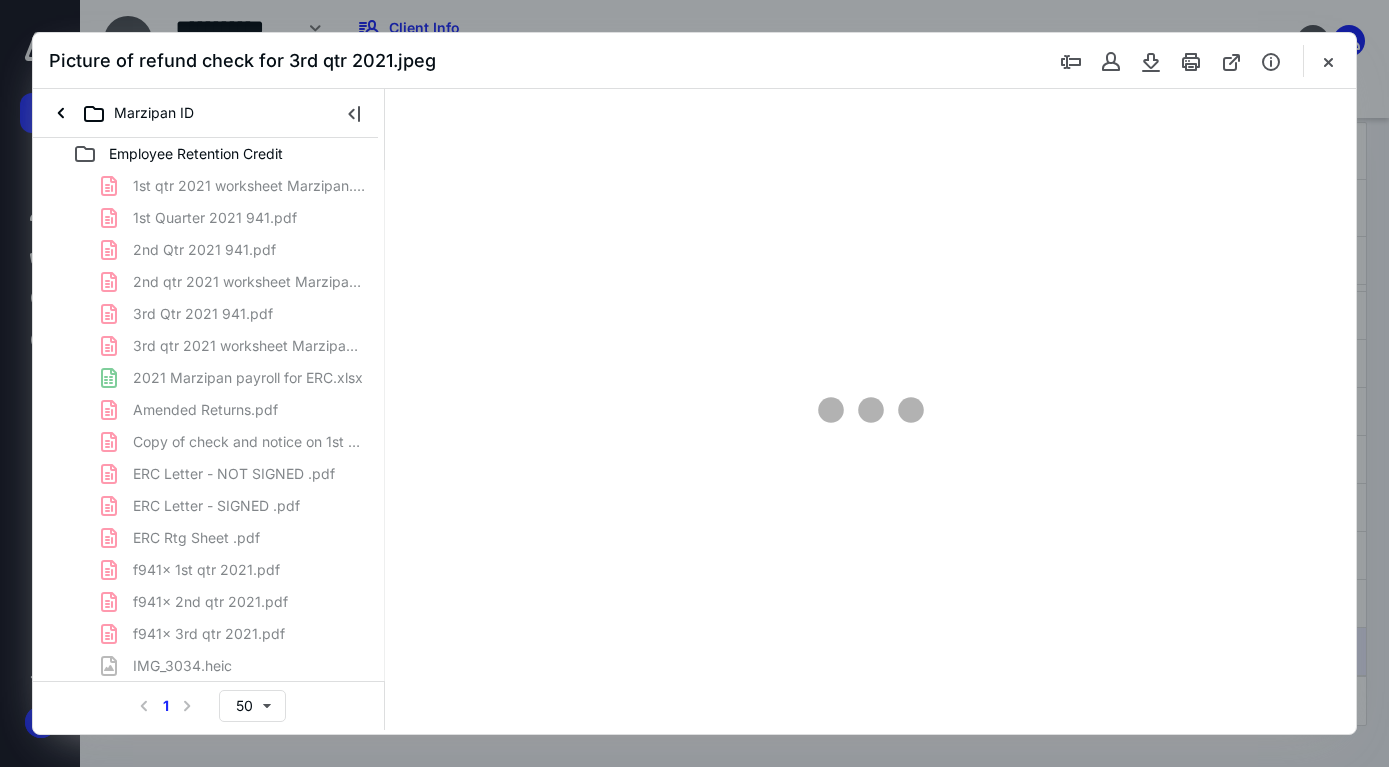 scroll, scrollTop: 0, scrollLeft: 0, axis: both 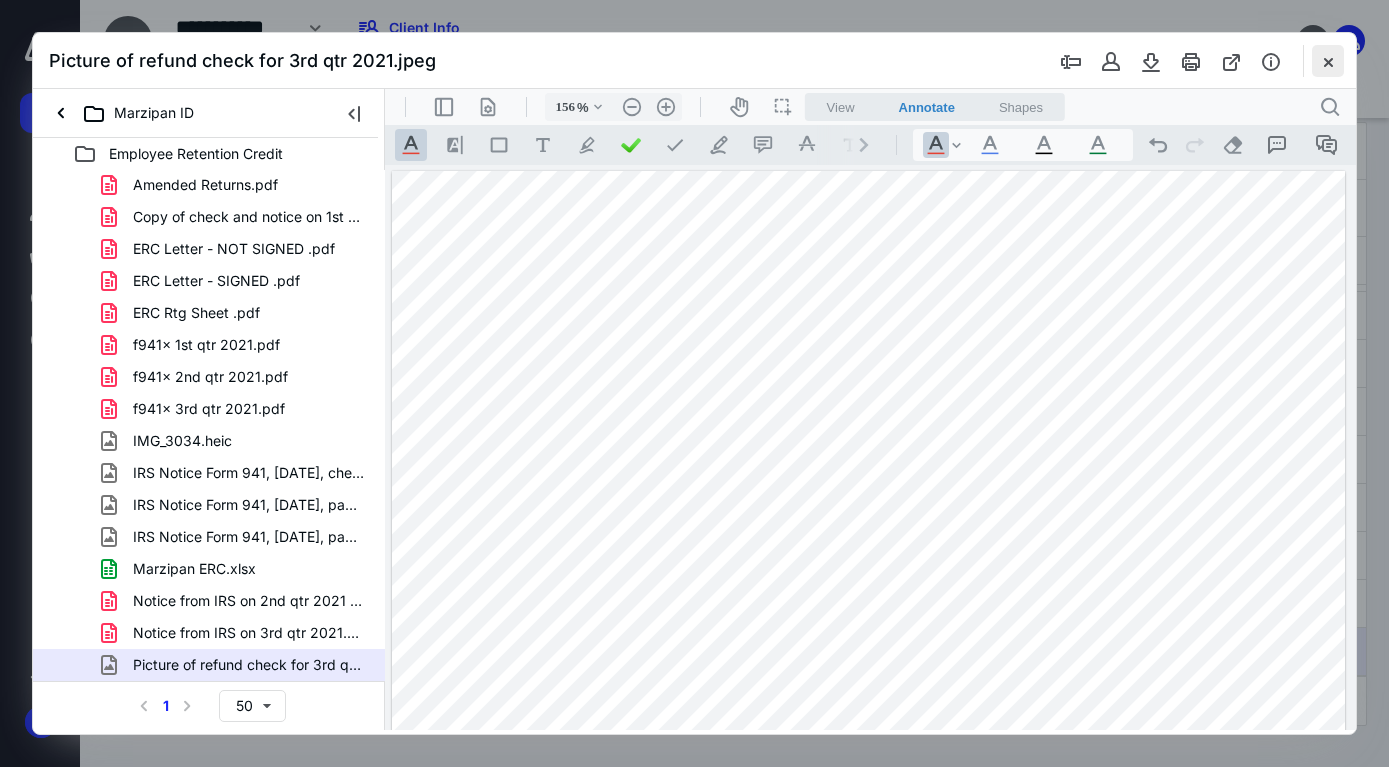 click at bounding box center [1328, 61] 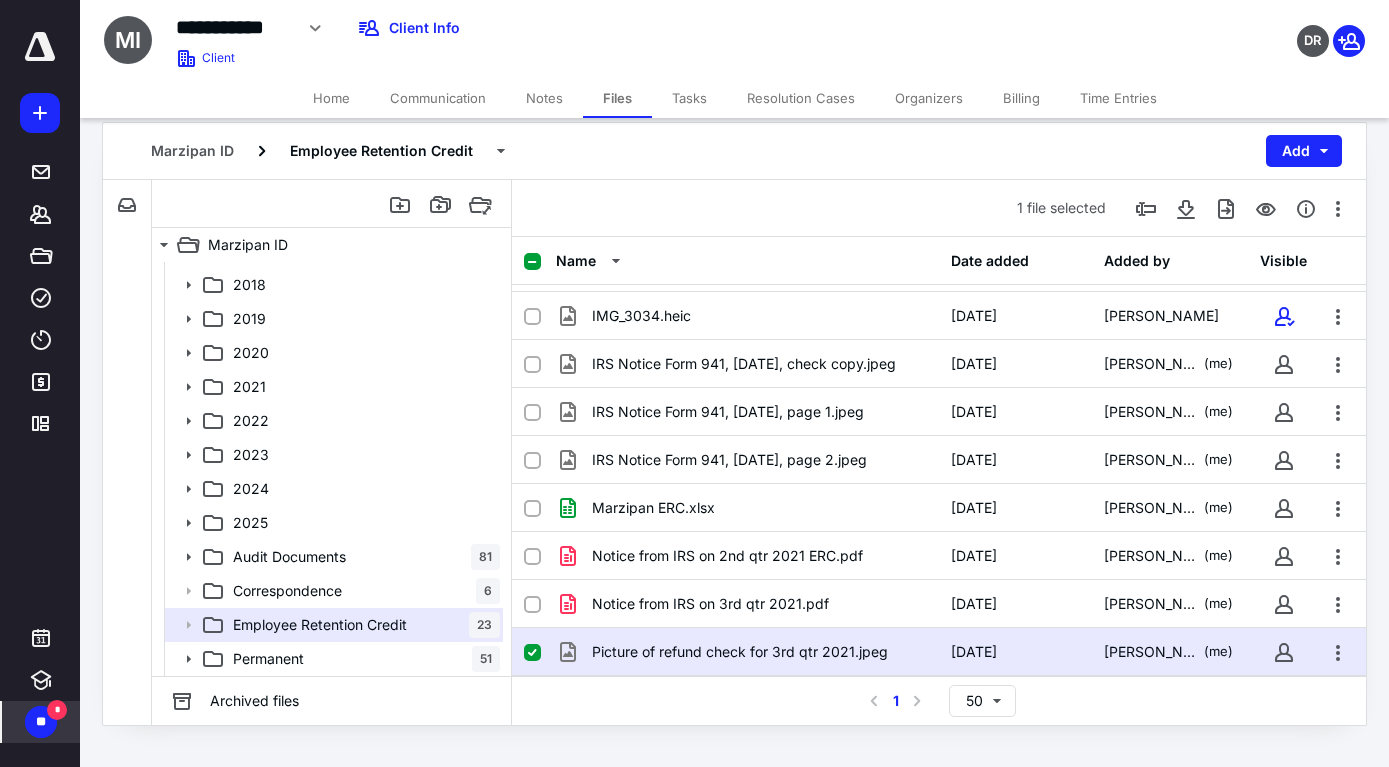 click on "**" at bounding box center (41, 722) 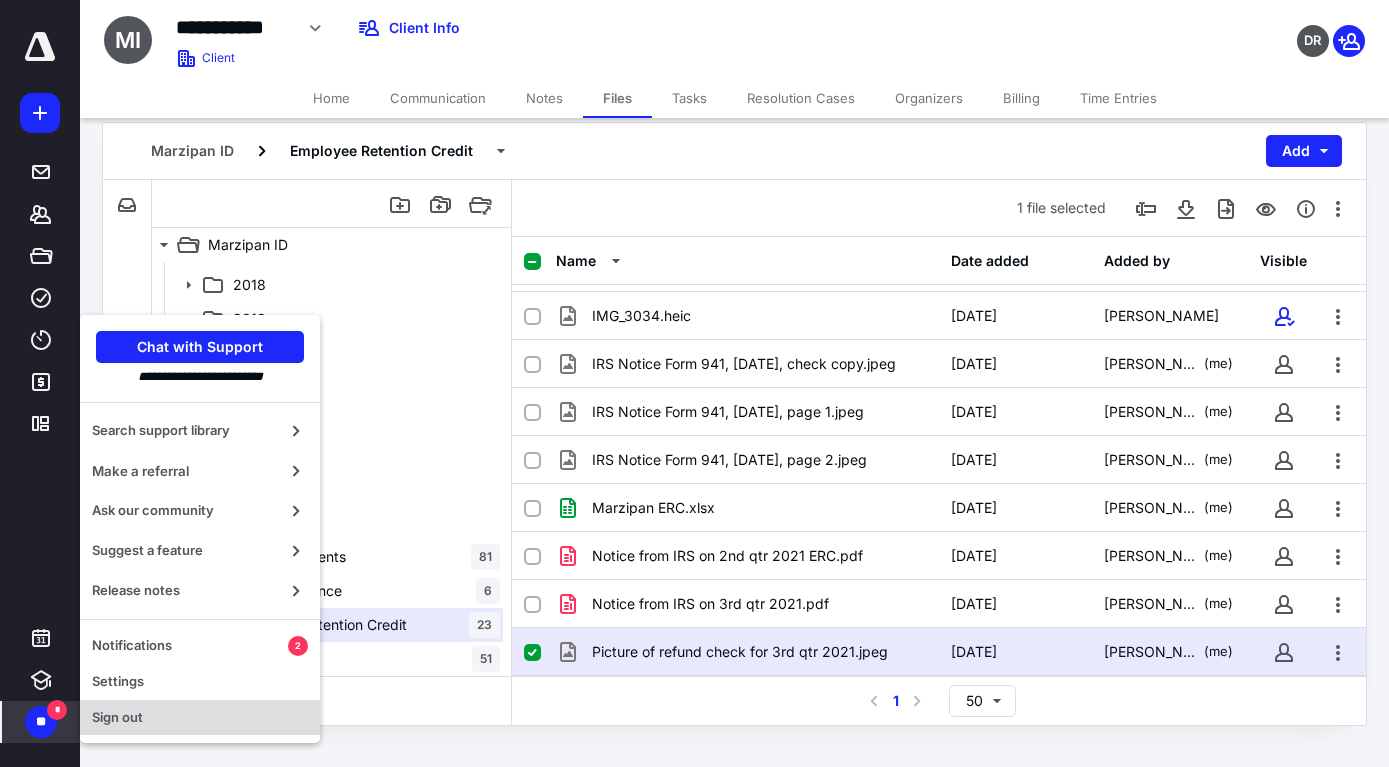 click on "Sign out" at bounding box center (200, 718) 